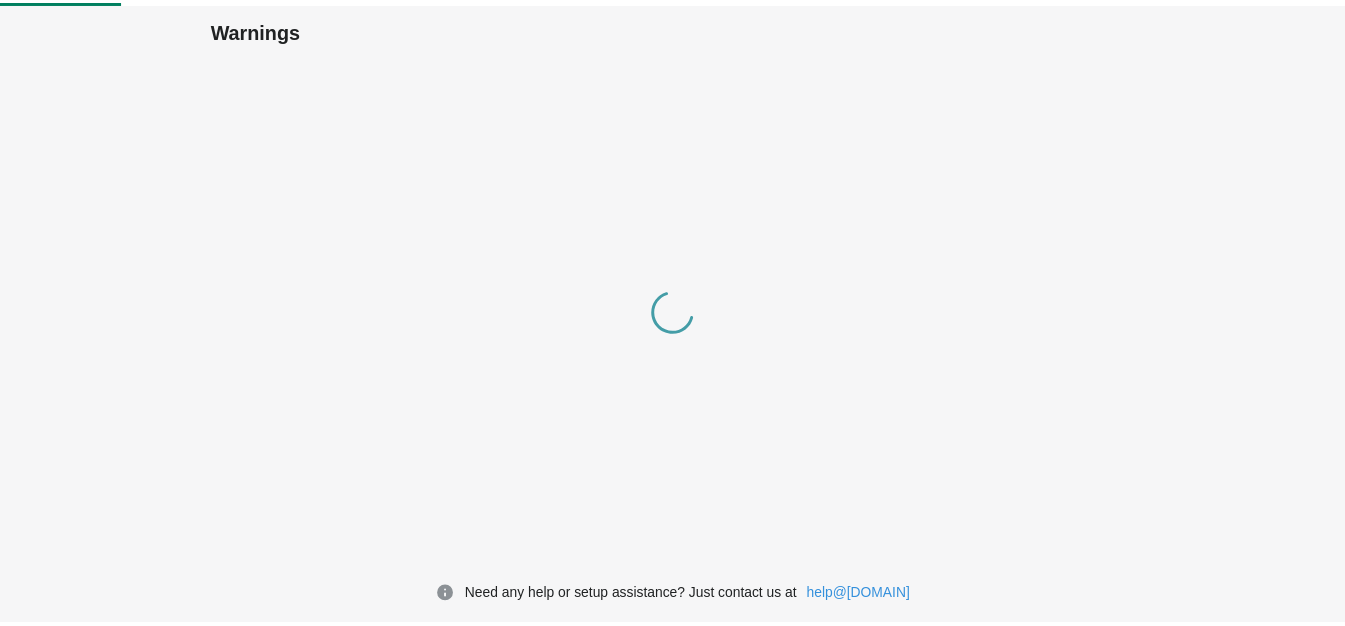 scroll, scrollTop: 0, scrollLeft: 0, axis: both 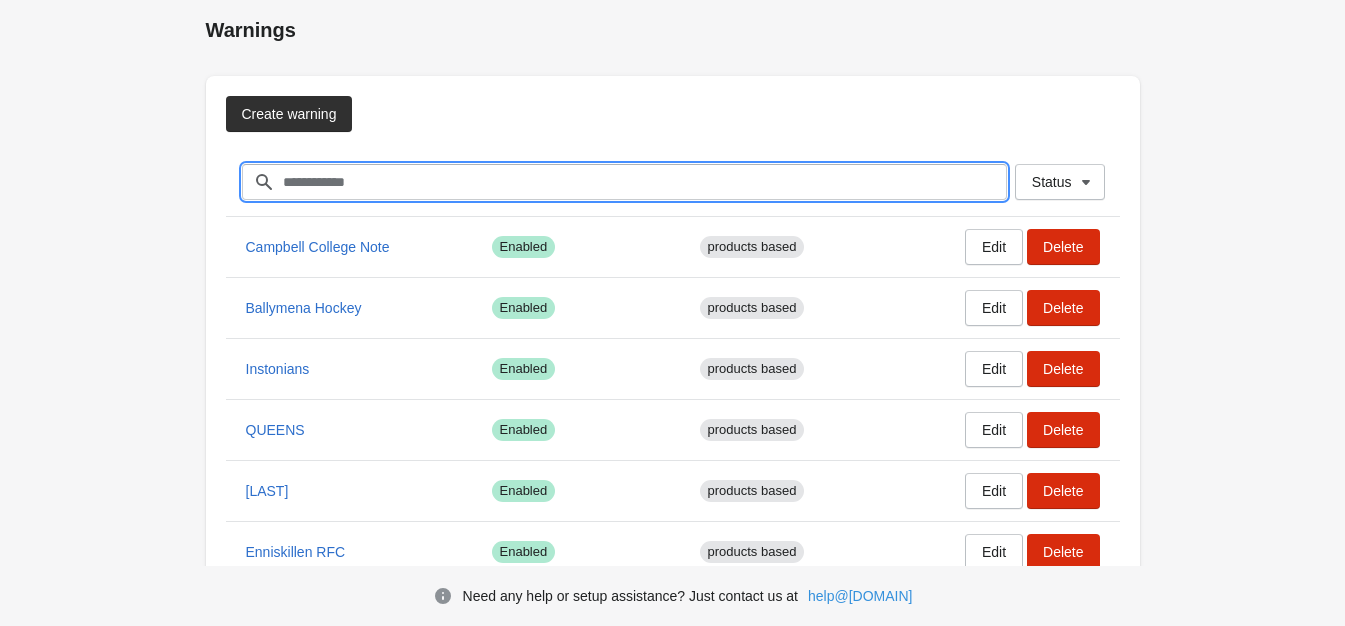 click on "Filter items" at bounding box center (644, 182) 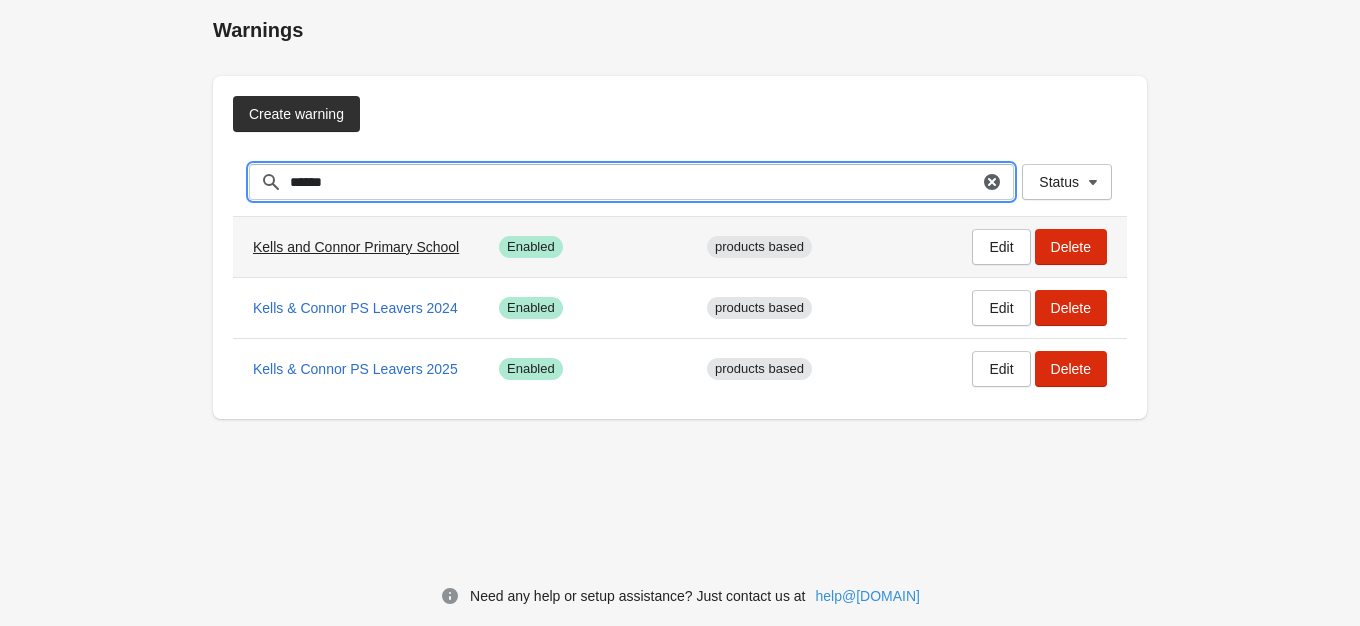 type on "*****" 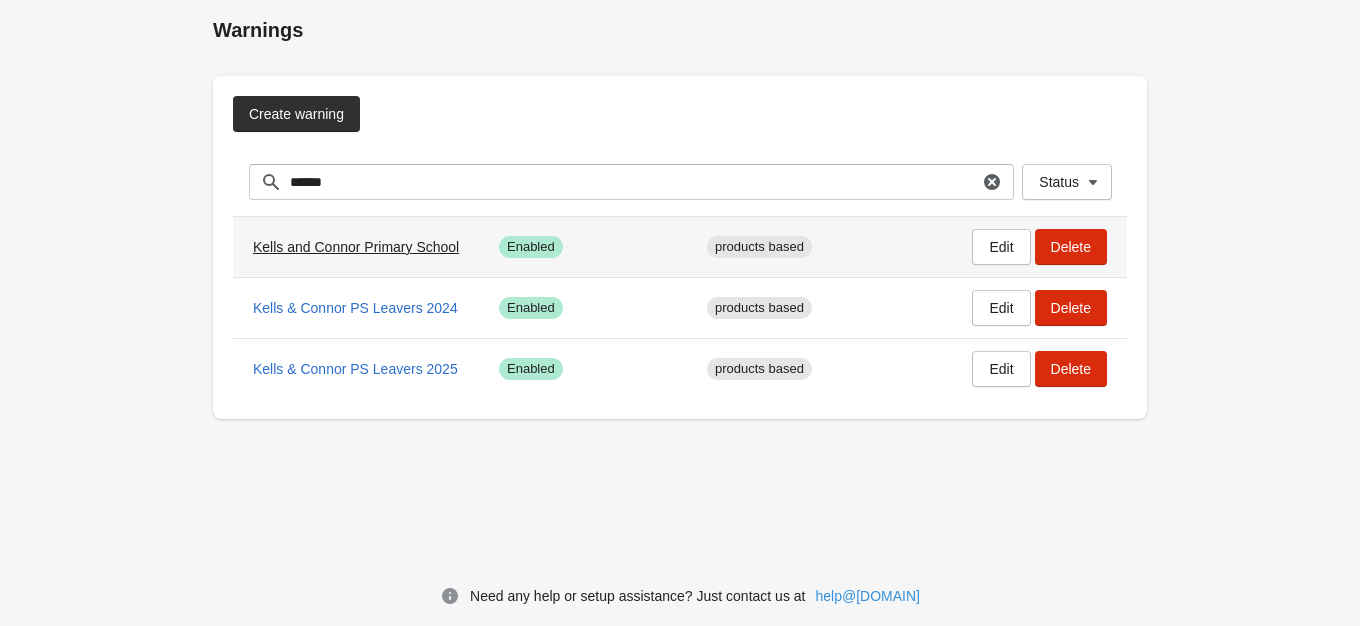 click on "Kells and Connor Primary School" at bounding box center (356, 247) 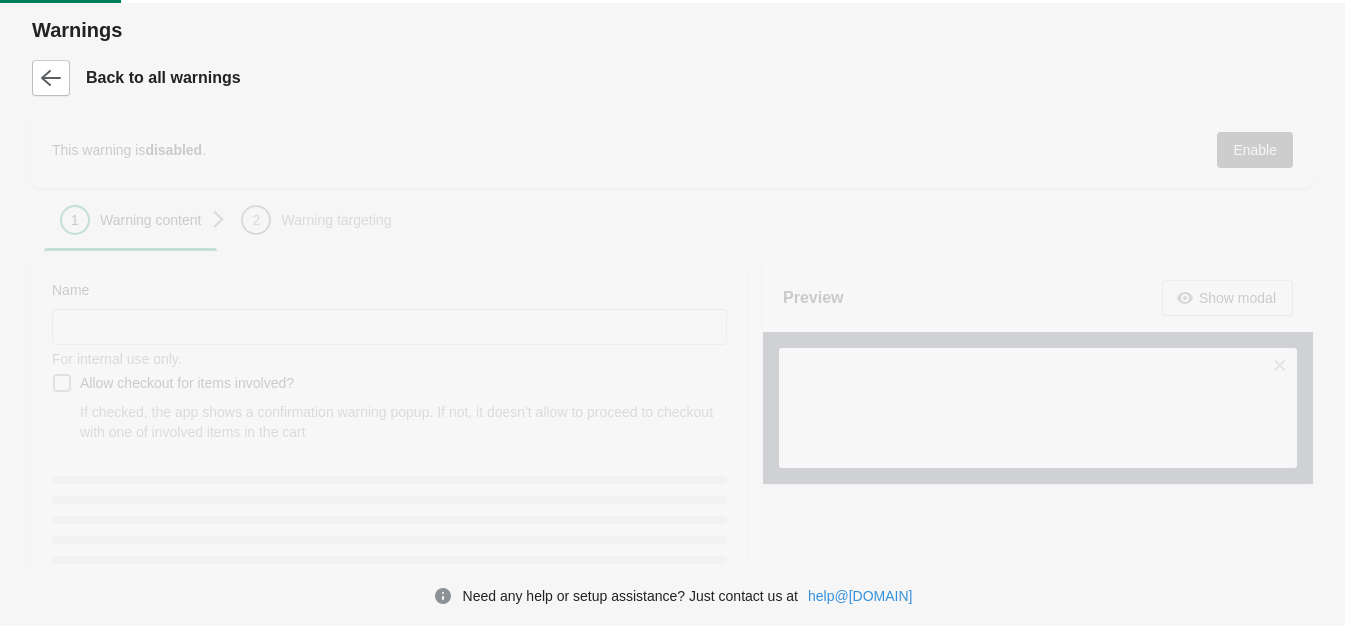 type on "**********" 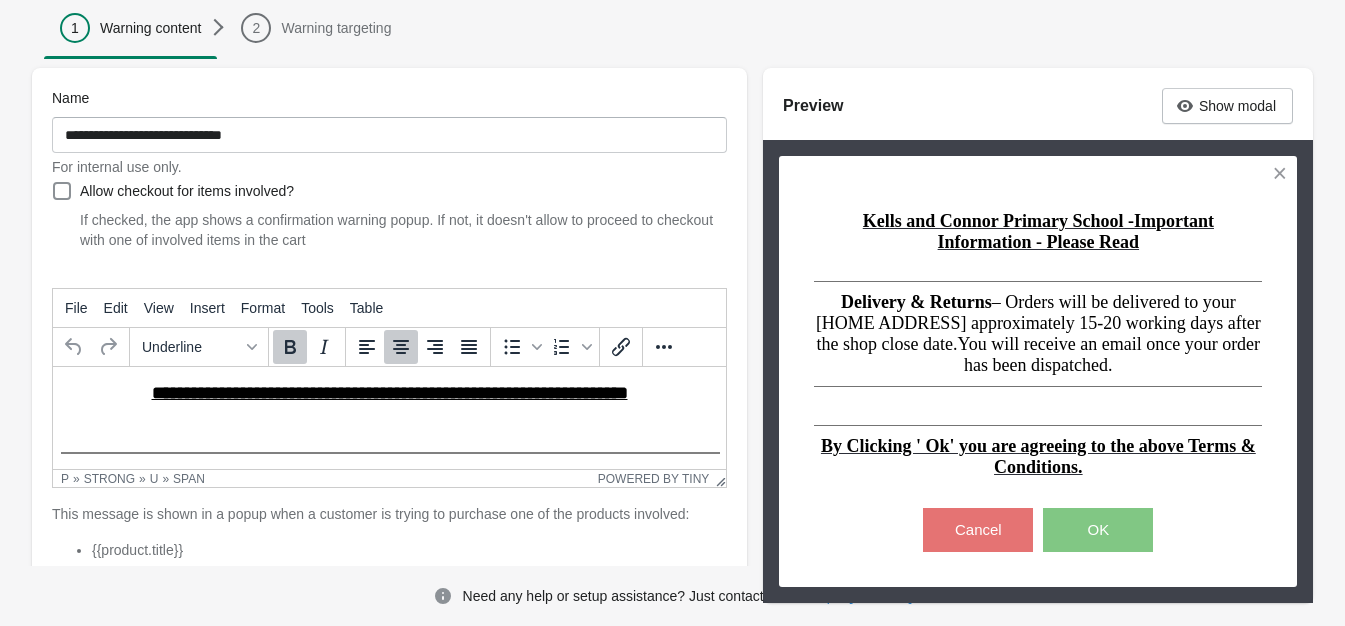 scroll, scrollTop: 200, scrollLeft: 0, axis: vertical 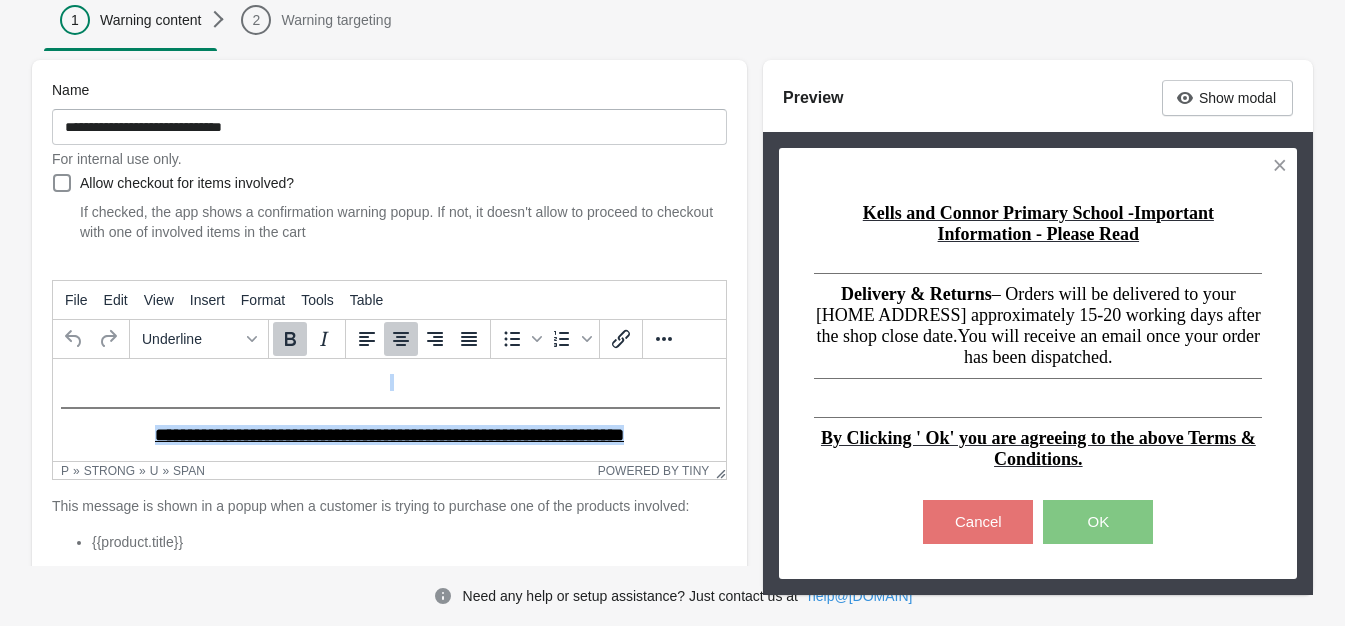 drag, startPoint x: 107, startPoint y: 385, endPoint x: 683, endPoint y: 542, distance: 597.0134 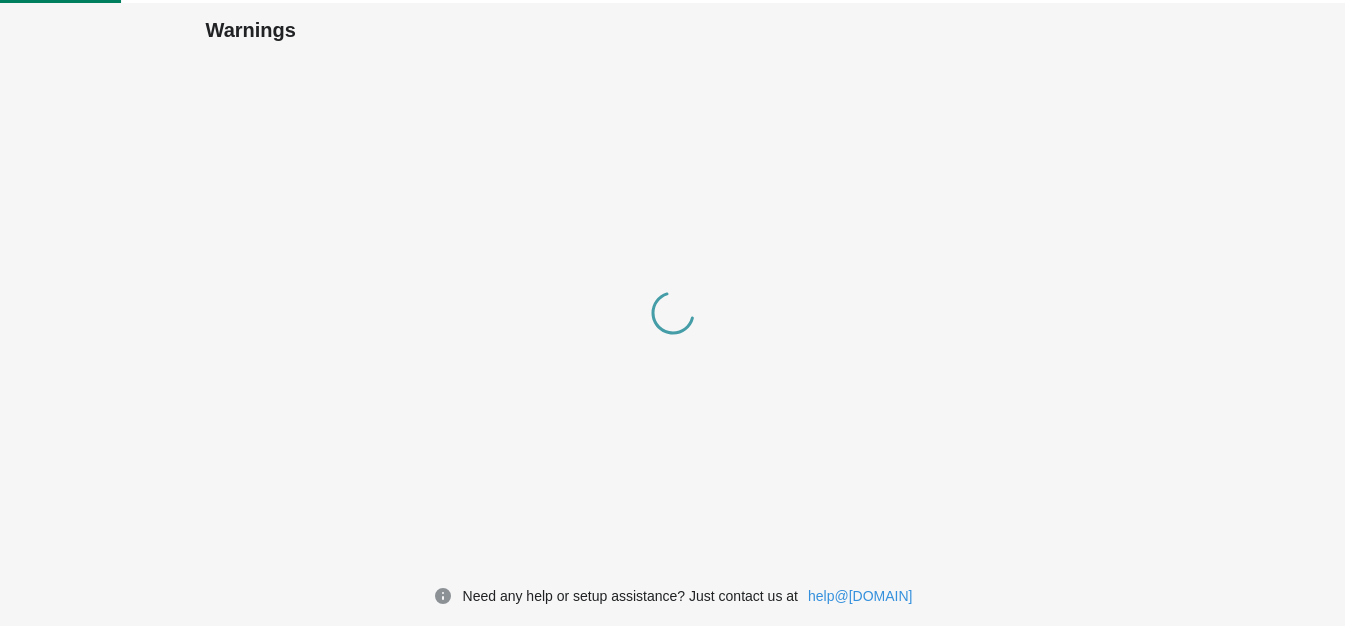 scroll, scrollTop: 0, scrollLeft: 0, axis: both 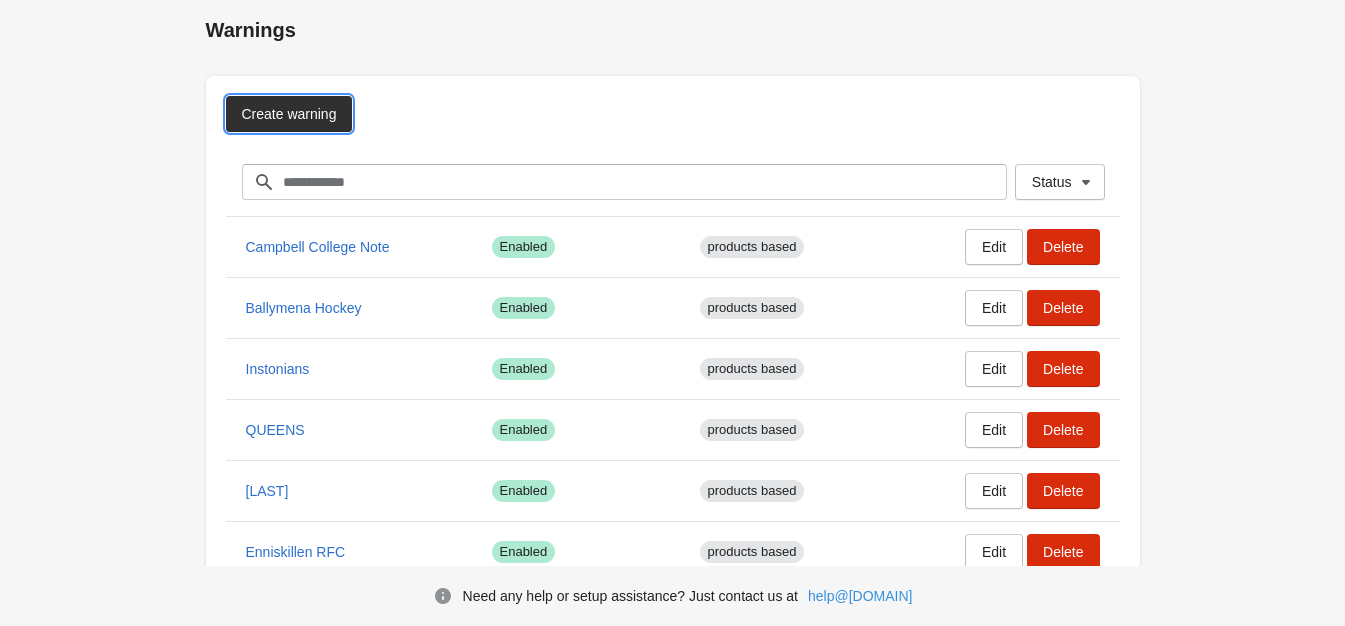 click on "Create warning" at bounding box center (289, 114) 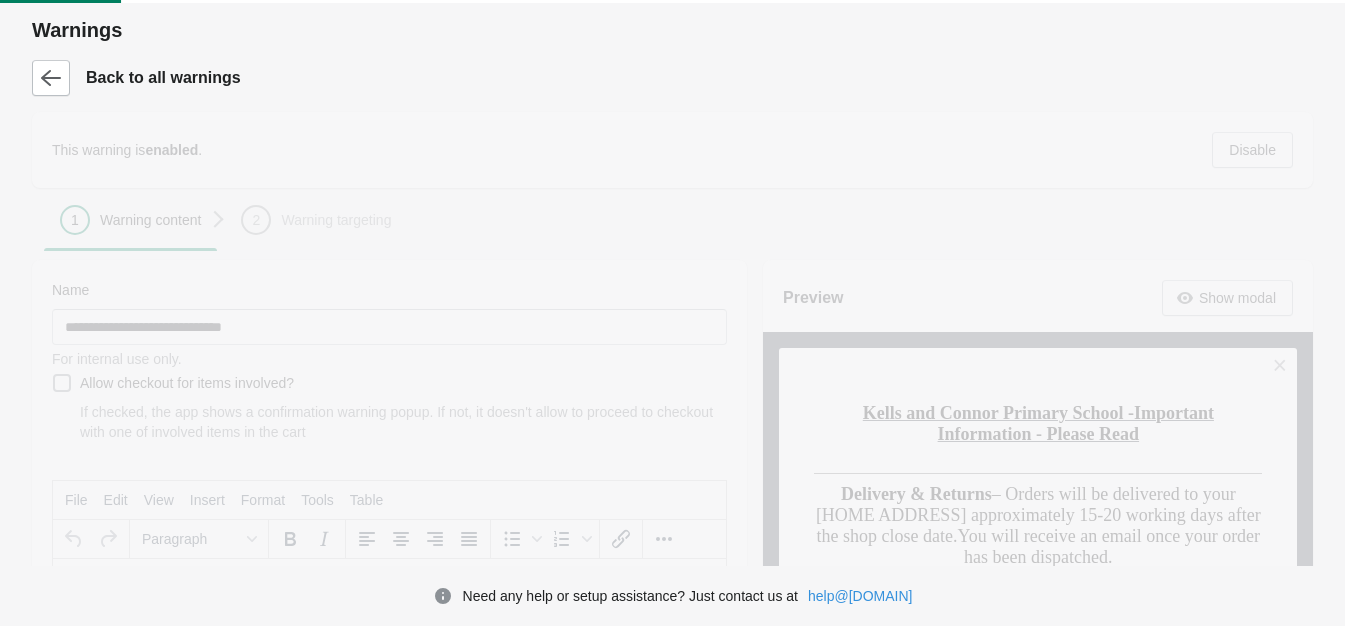 scroll, scrollTop: 0, scrollLeft: 0, axis: both 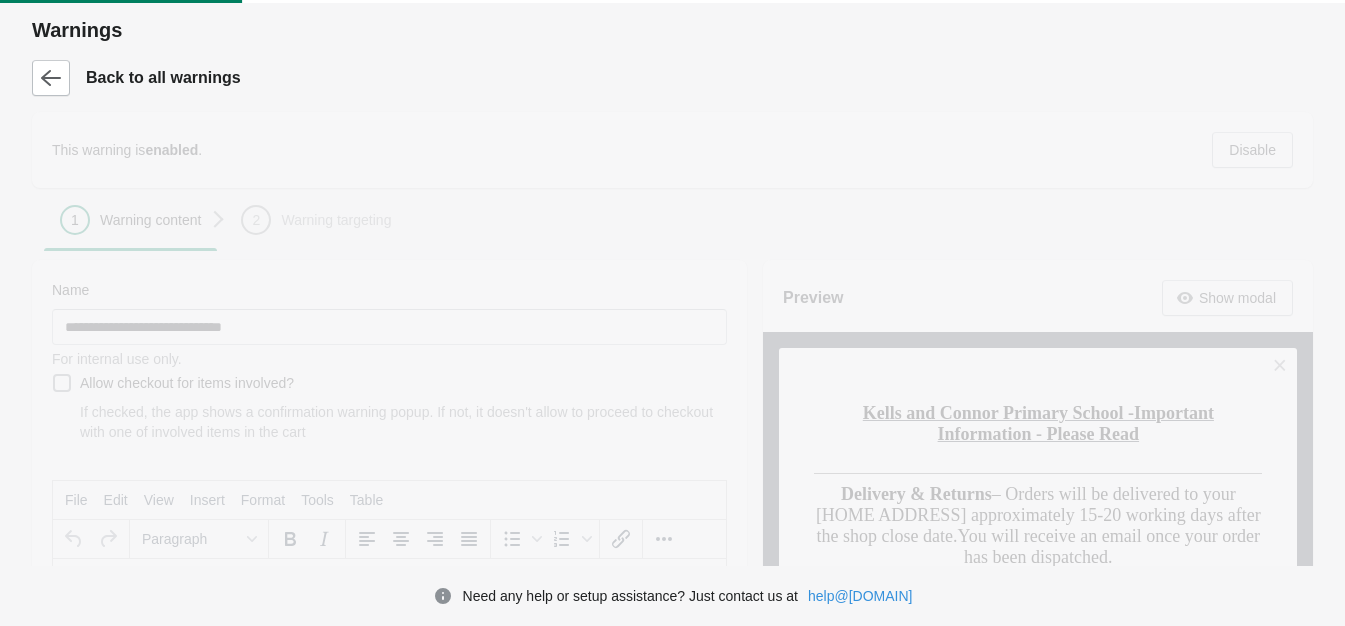 type 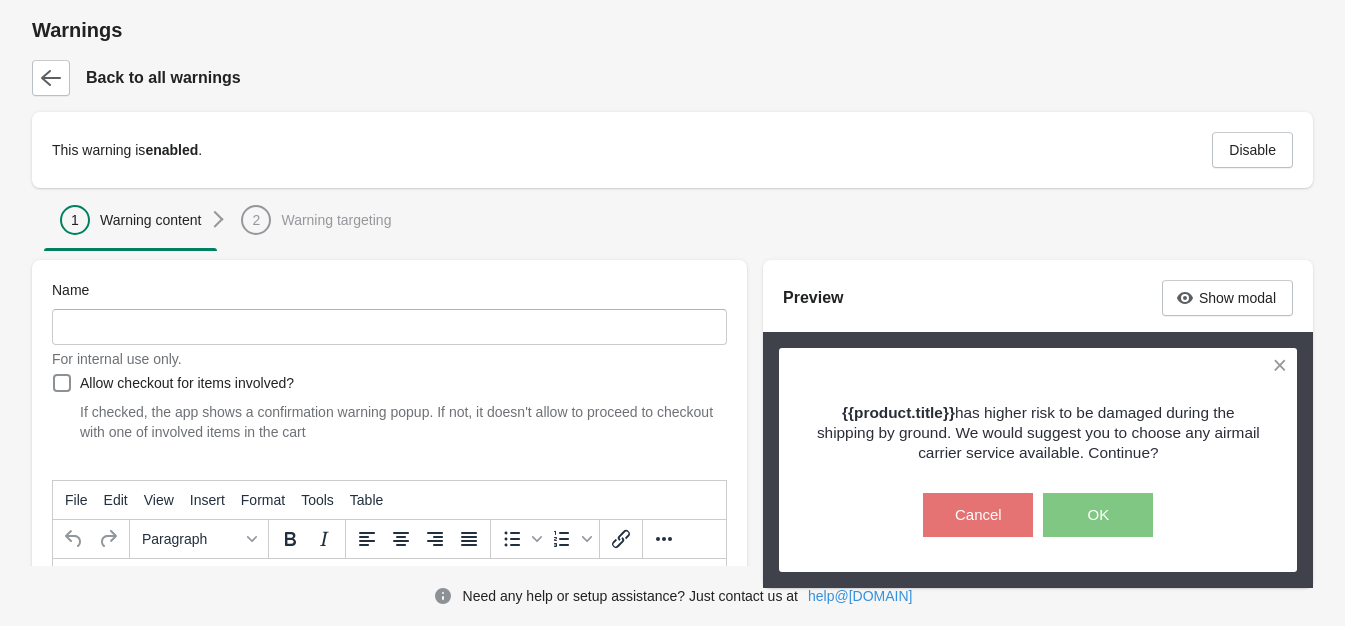 scroll, scrollTop: 100, scrollLeft: 0, axis: vertical 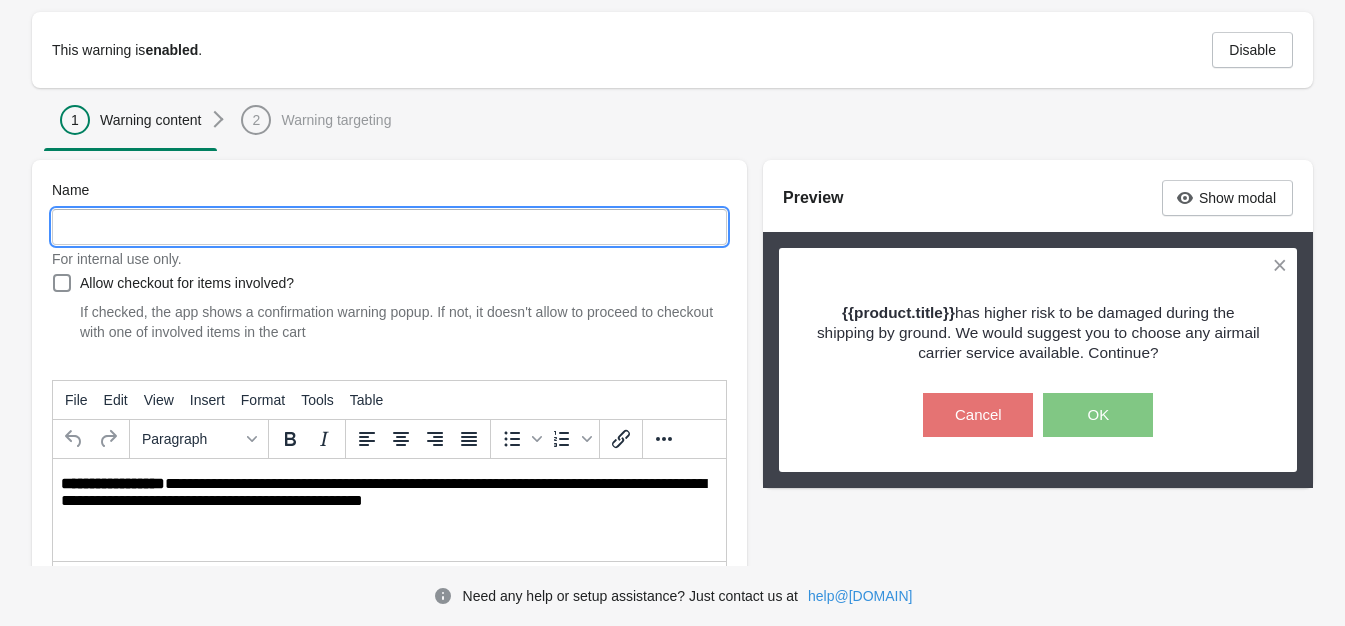 click on "Name" at bounding box center (389, 227) 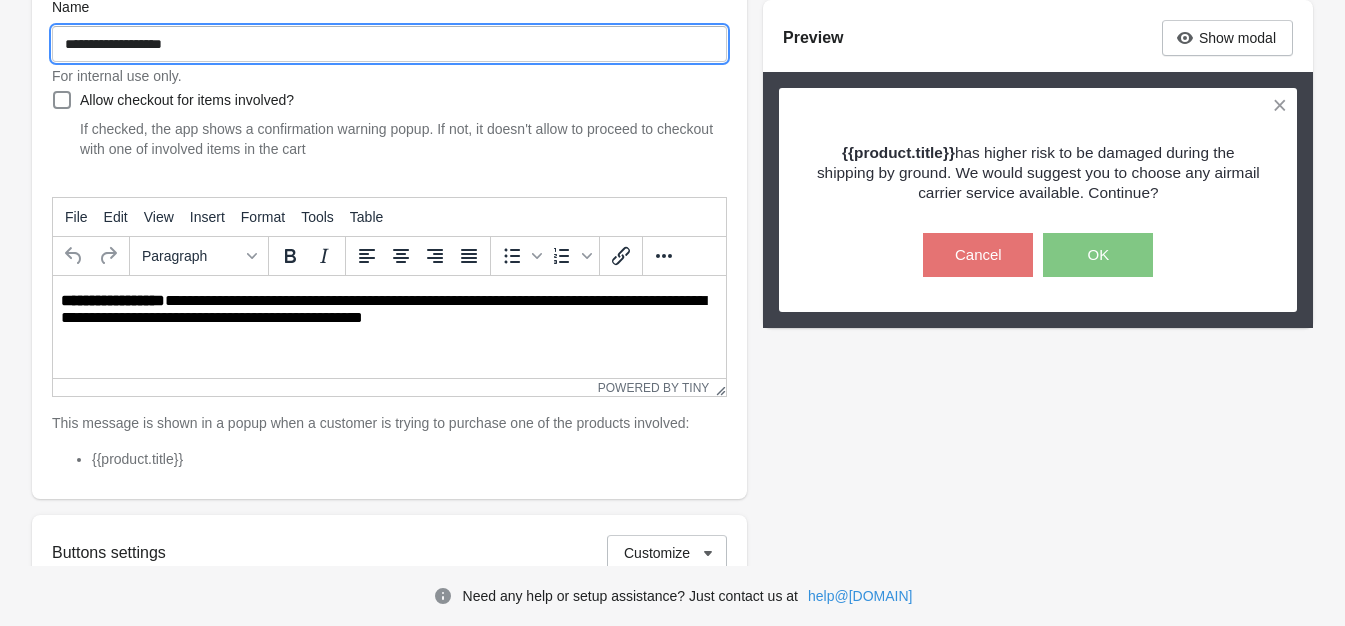 scroll, scrollTop: 300, scrollLeft: 0, axis: vertical 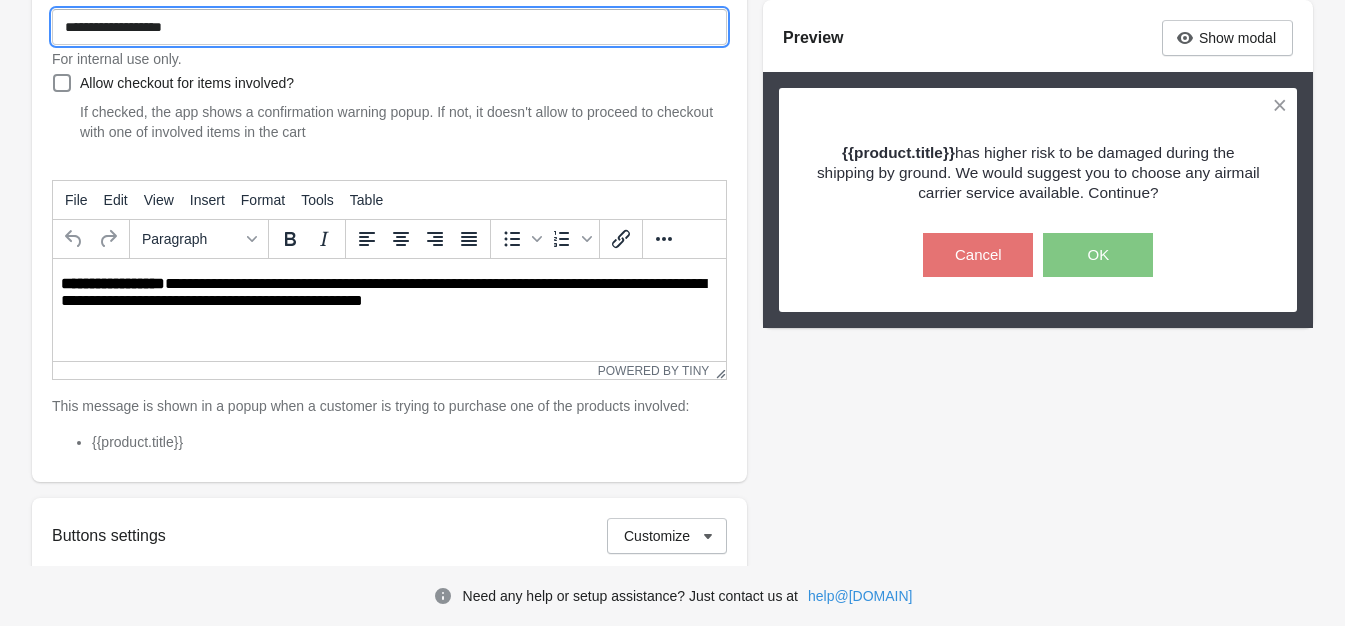 type on "**********" 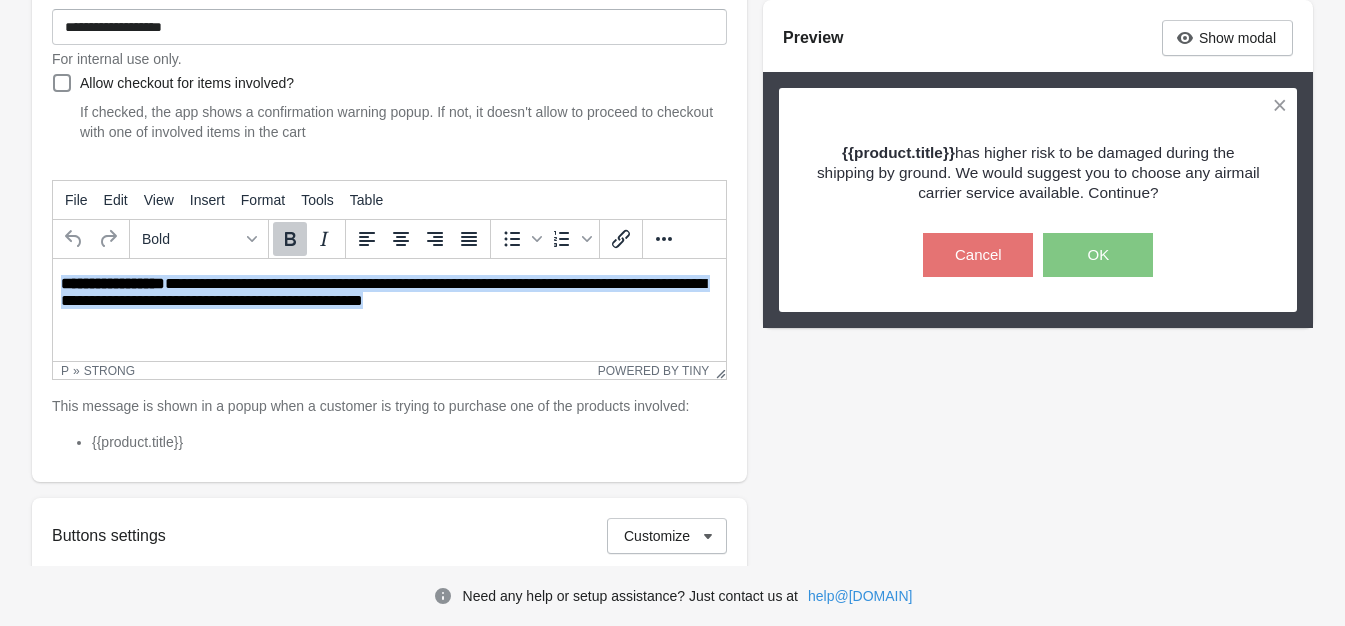 drag, startPoint x: 436, startPoint y: 301, endPoint x: 53, endPoint y: 277, distance: 383.75122 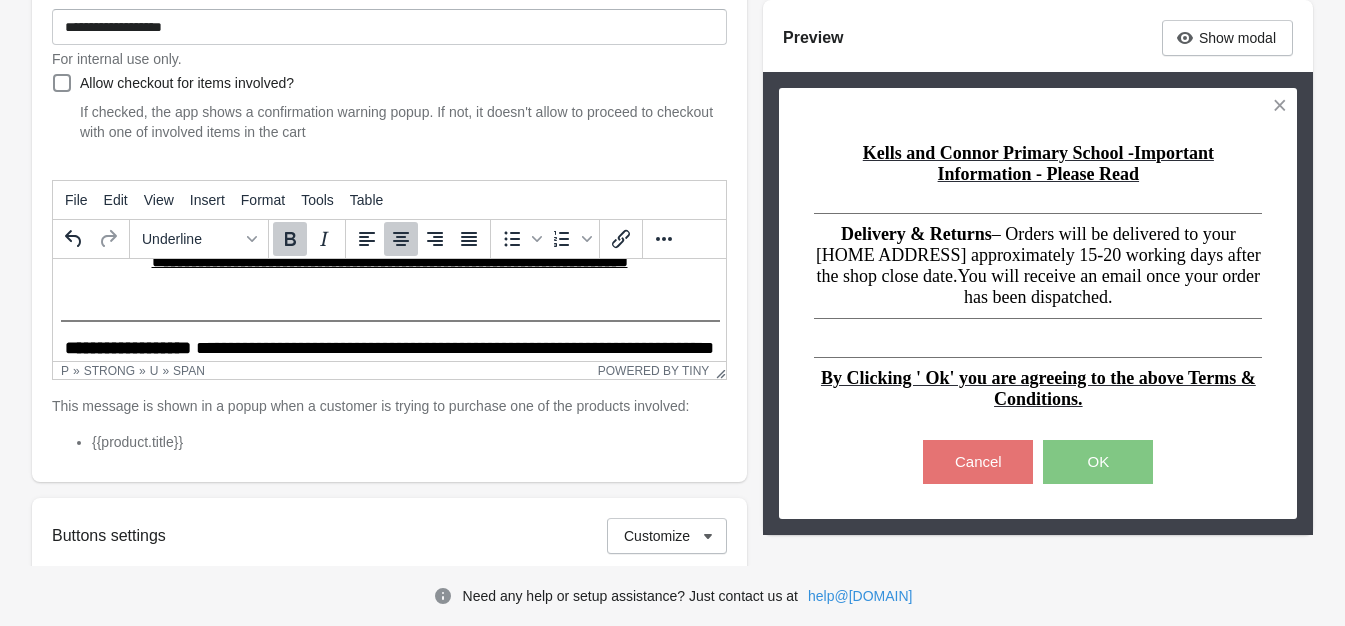 scroll, scrollTop: 0, scrollLeft: 0, axis: both 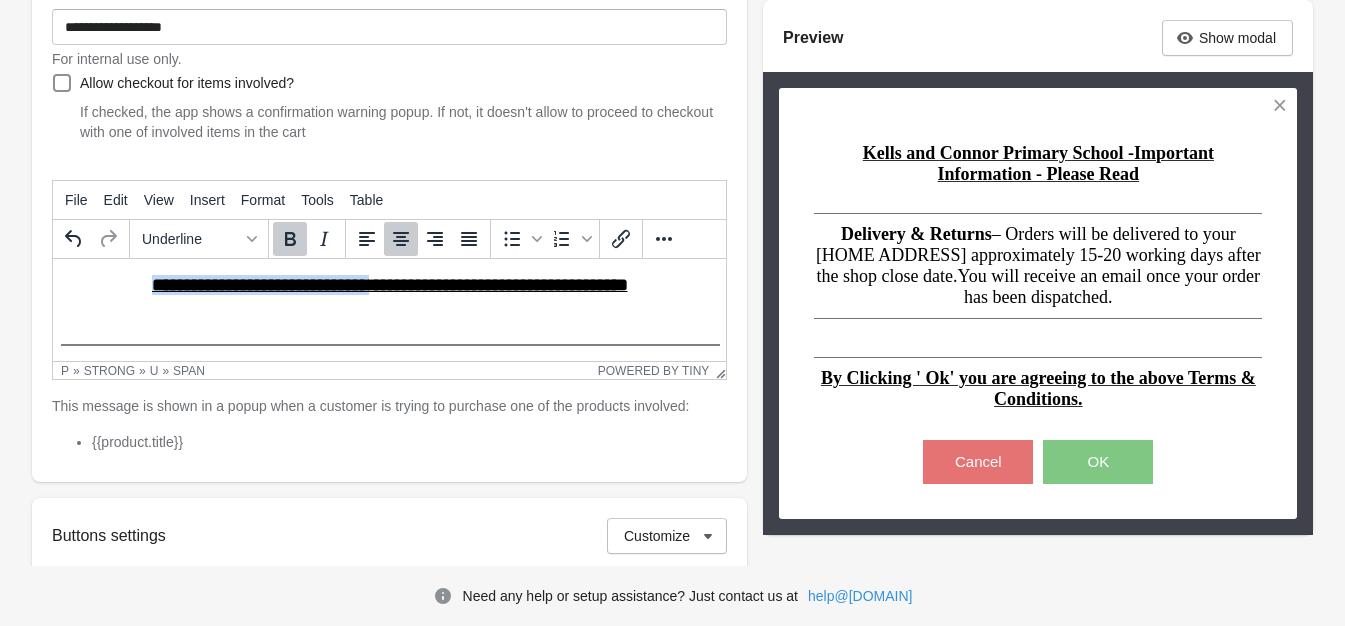 drag, startPoint x: 362, startPoint y: 282, endPoint x: 97, endPoint y: 272, distance: 265.1886 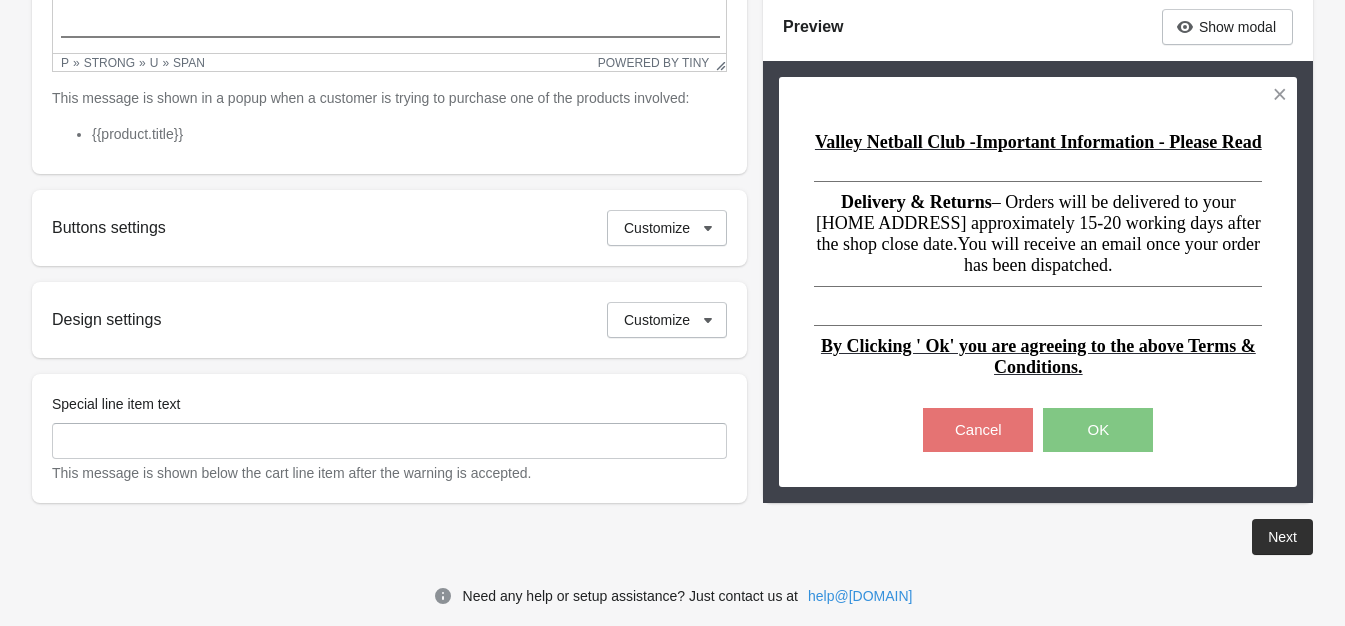 scroll, scrollTop: 623, scrollLeft: 0, axis: vertical 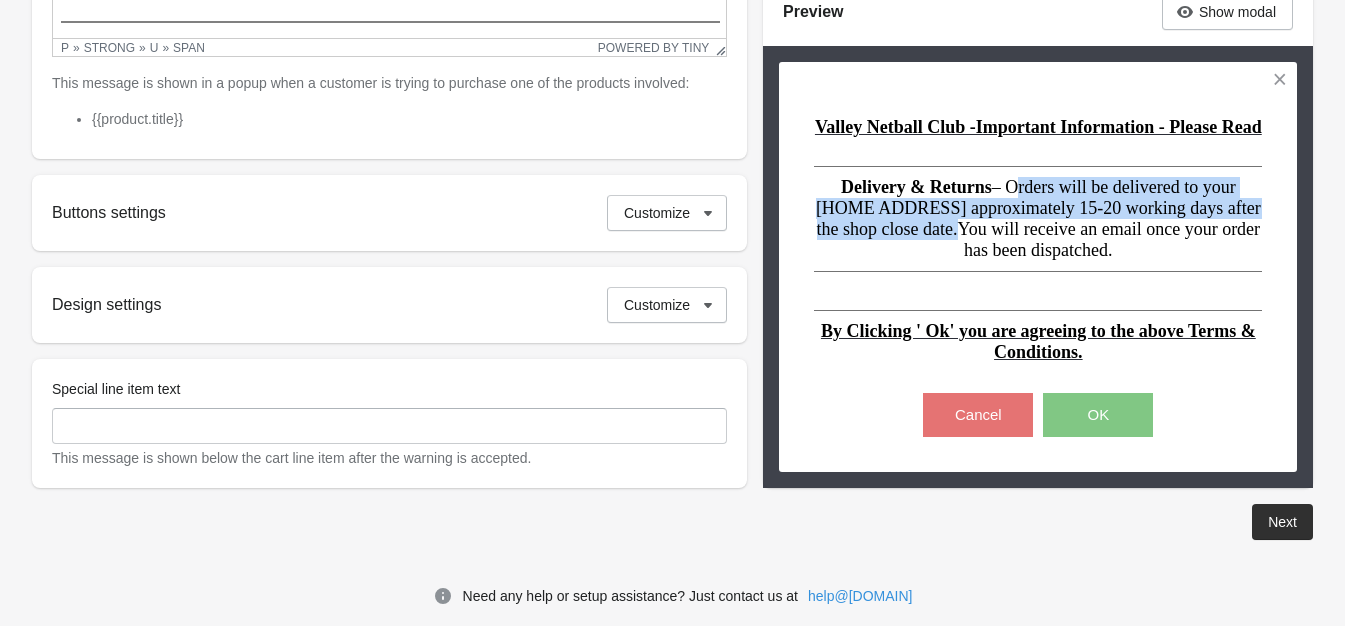 drag, startPoint x: 986, startPoint y: 175, endPoint x: 912, endPoint y: 225, distance: 89.30846 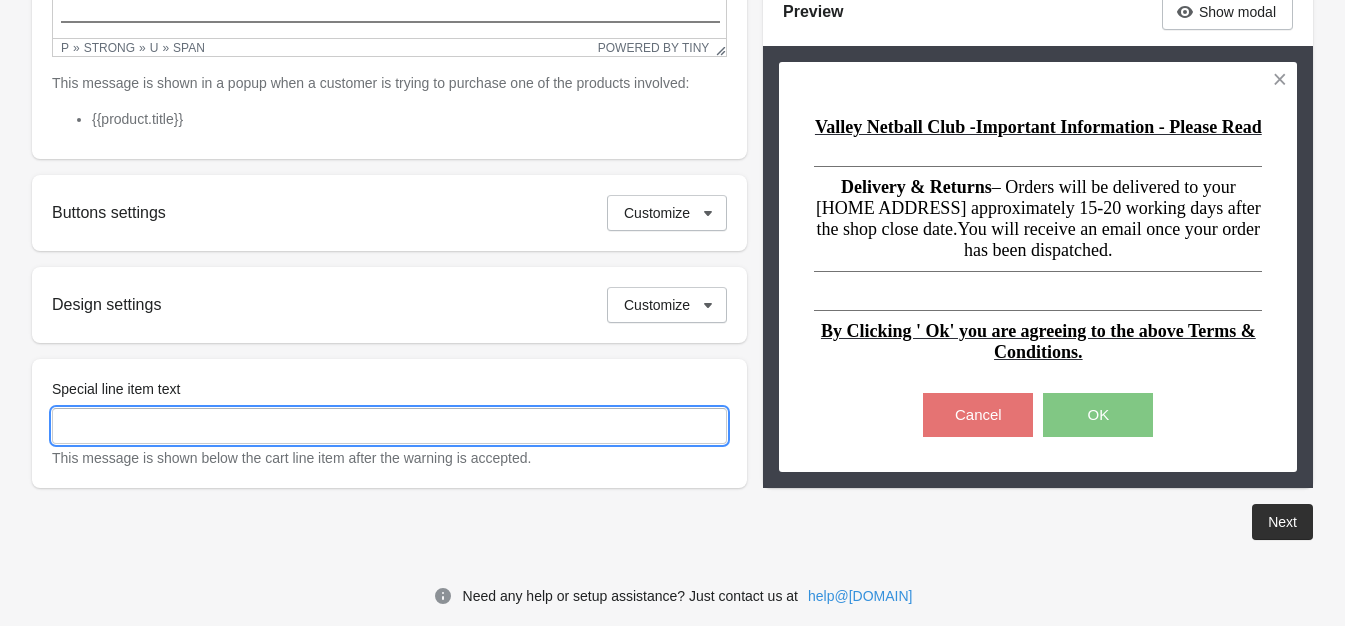 click on "Special line item text" at bounding box center (389, 426) 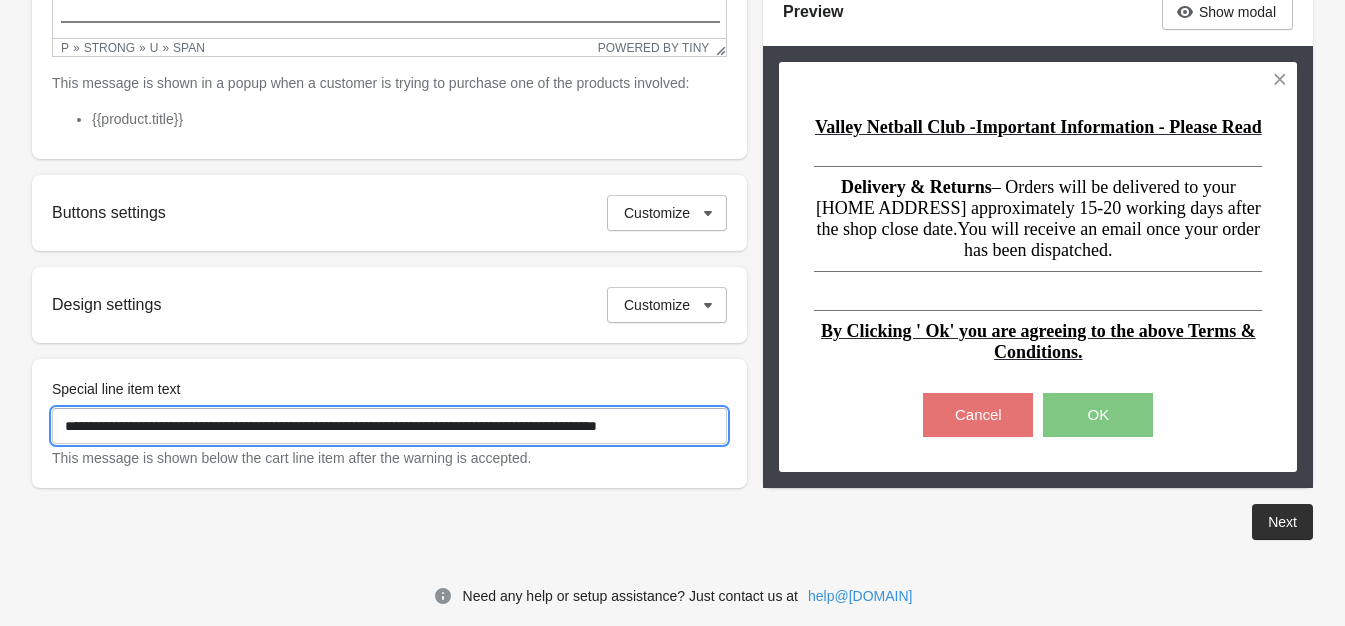 scroll, scrollTop: 0, scrollLeft: 16, axis: horizontal 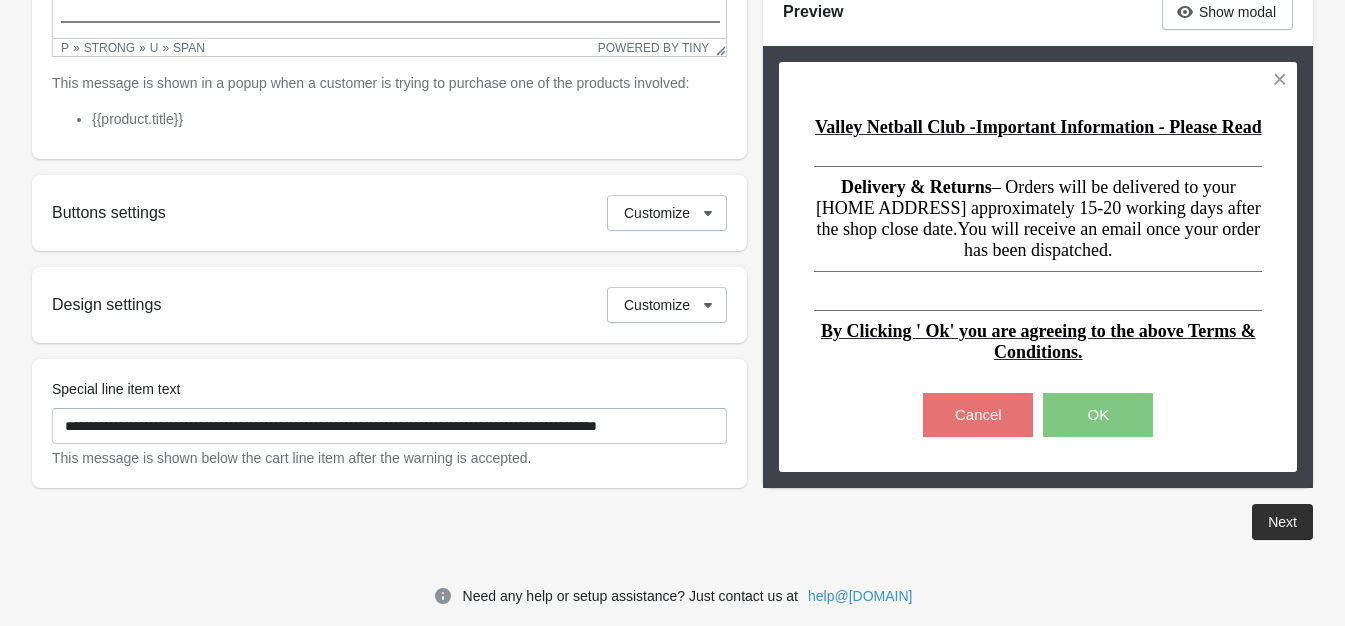 click on "**********" at bounding box center [389, 423] 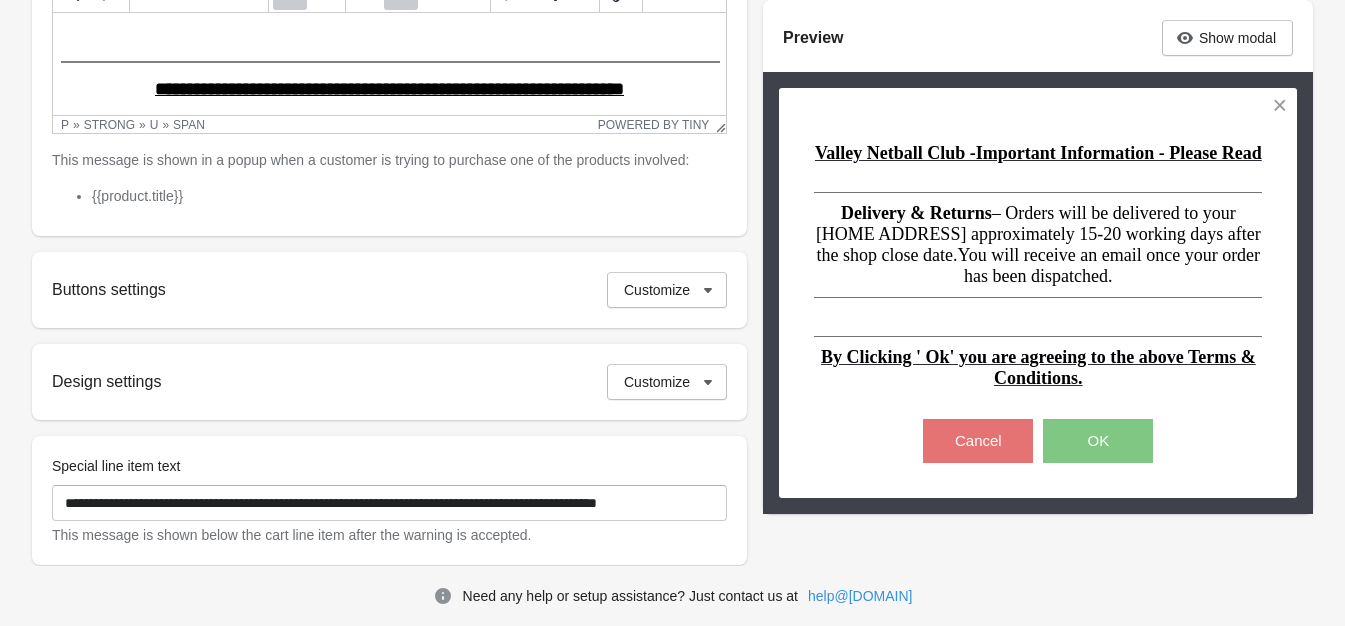 scroll, scrollTop: 523, scrollLeft: 0, axis: vertical 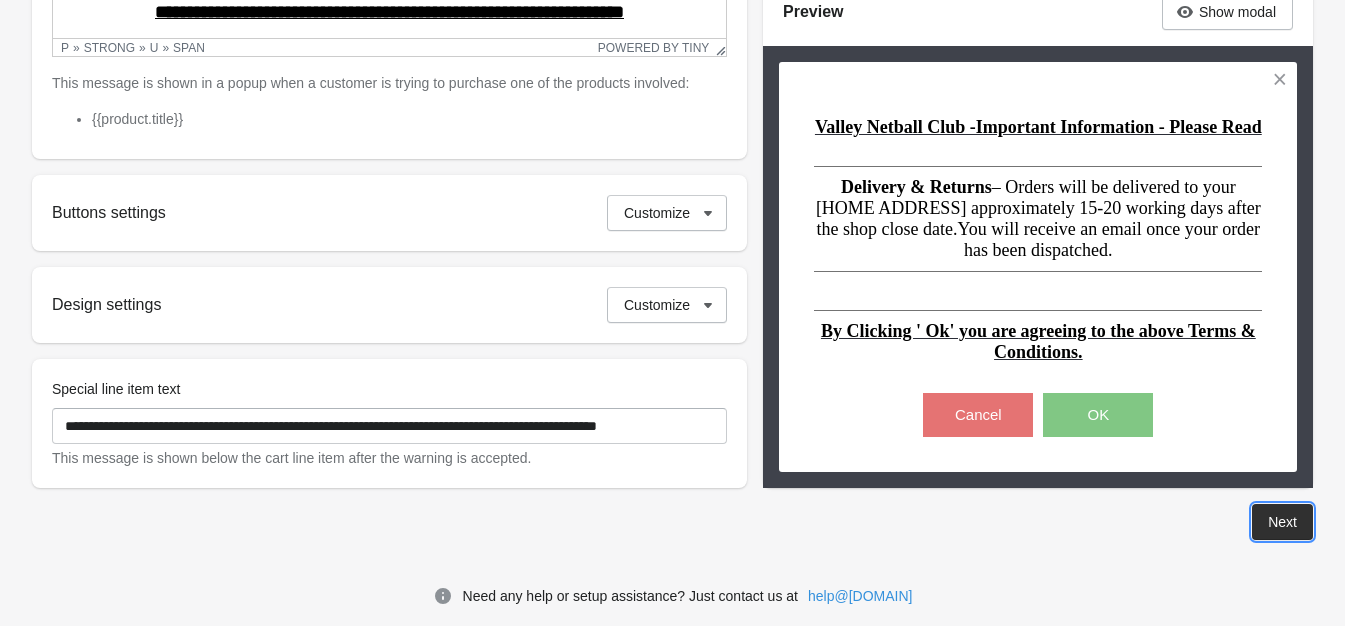 click on "Next" at bounding box center (1282, 522) 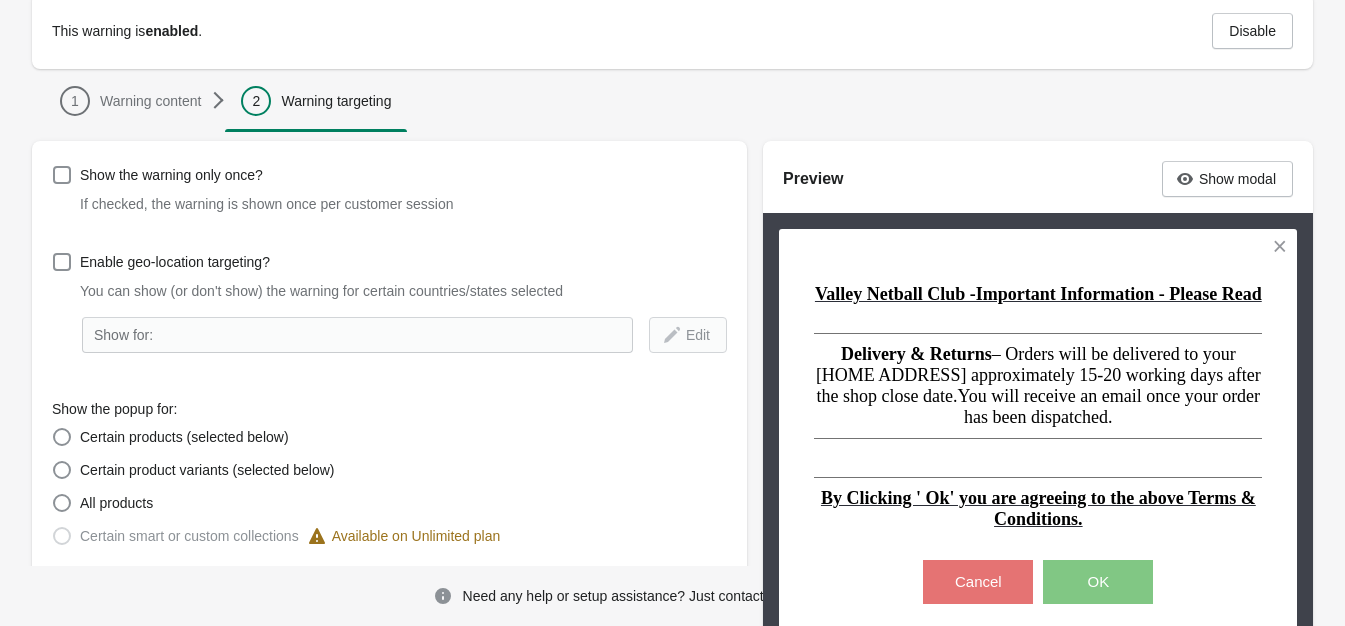 scroll, scrollTop: 219, scrollLeft: 0, axis: vertical 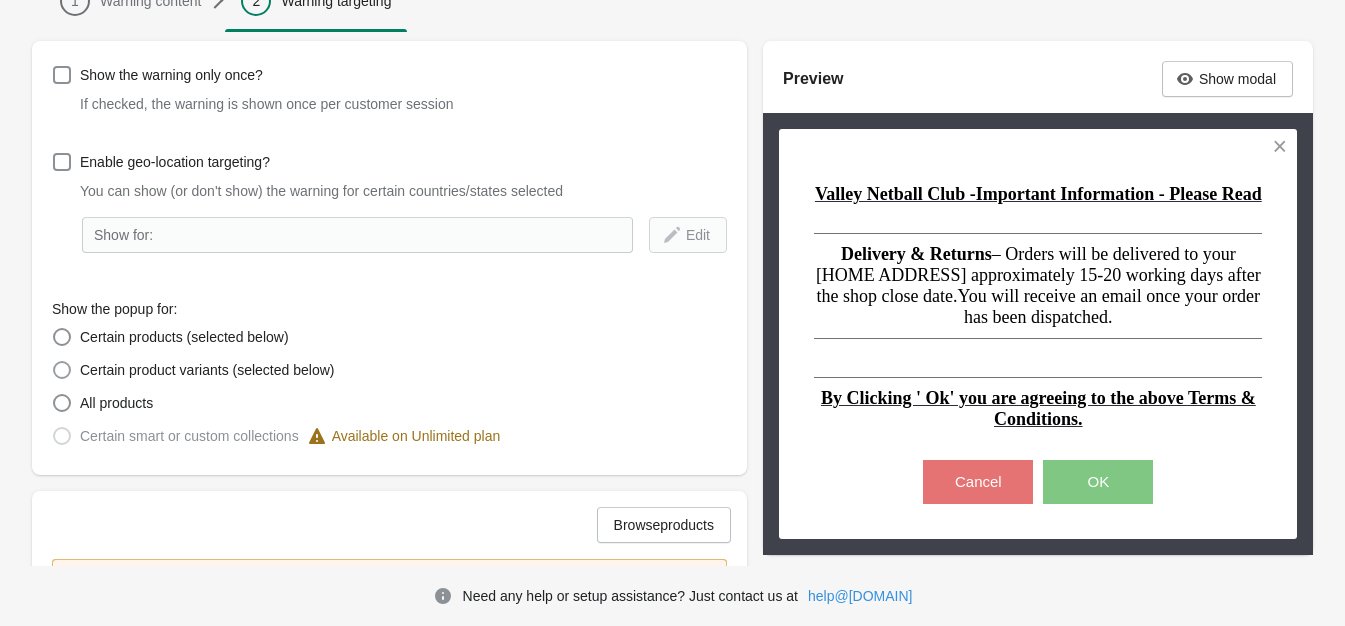 click at bounding box center [62, 370] 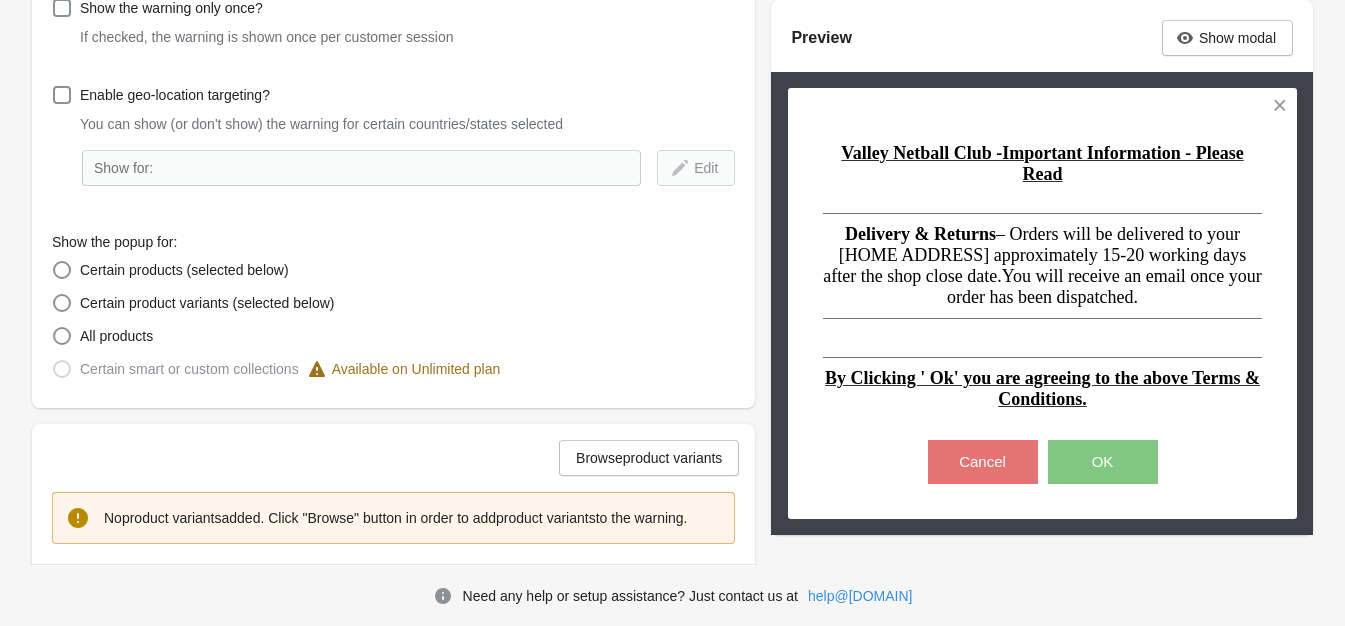 scroll, scrollTop: 419, scrollLeft: 0, axis: vertical 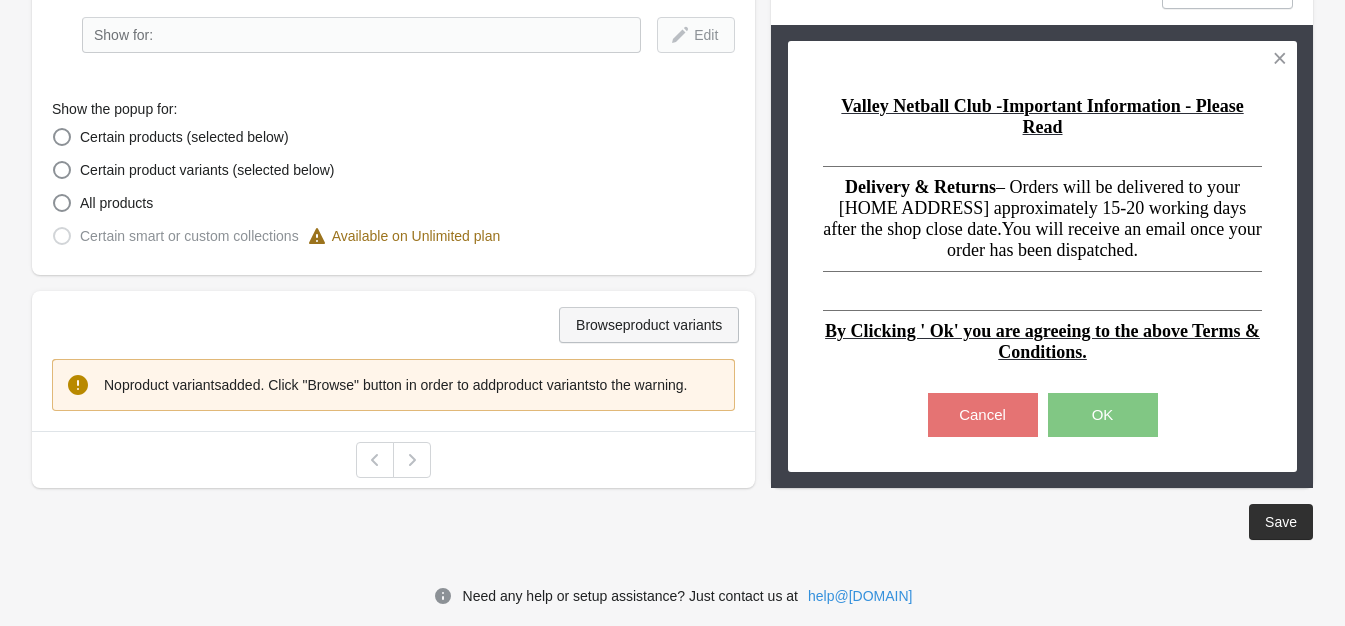 click on "Browse  product variants" at bounding box center (649, 325) 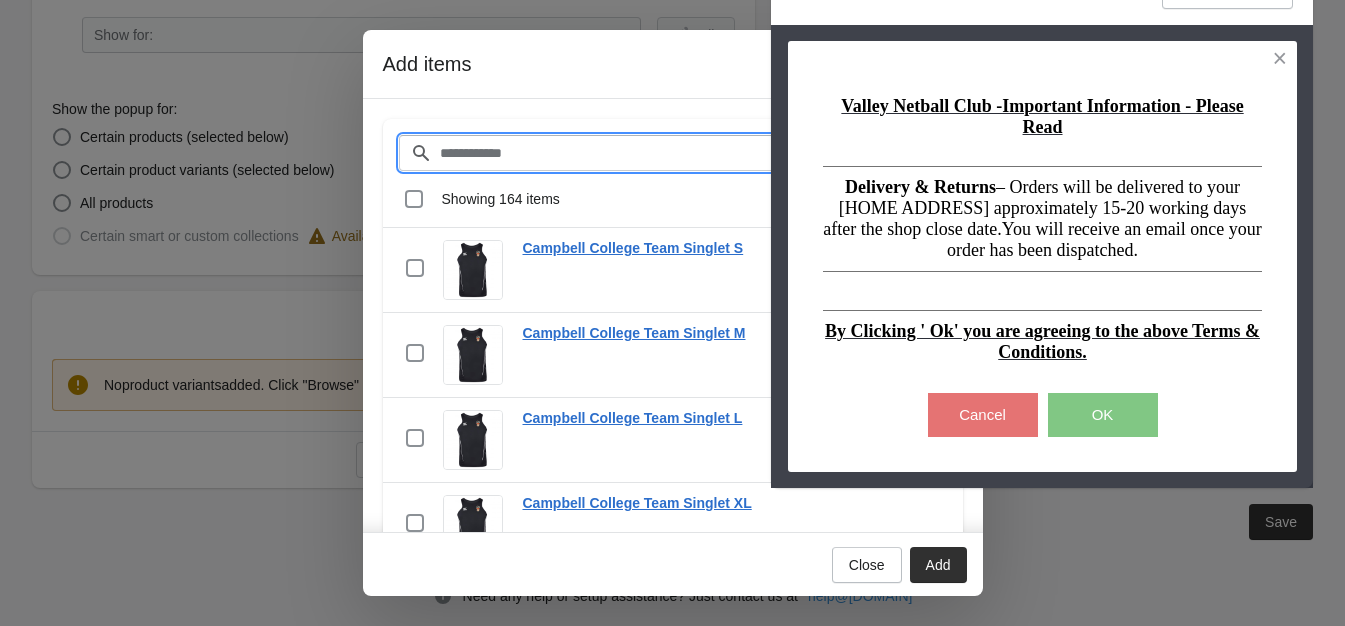 click on "Filter items" at bounding box center [634, 153] 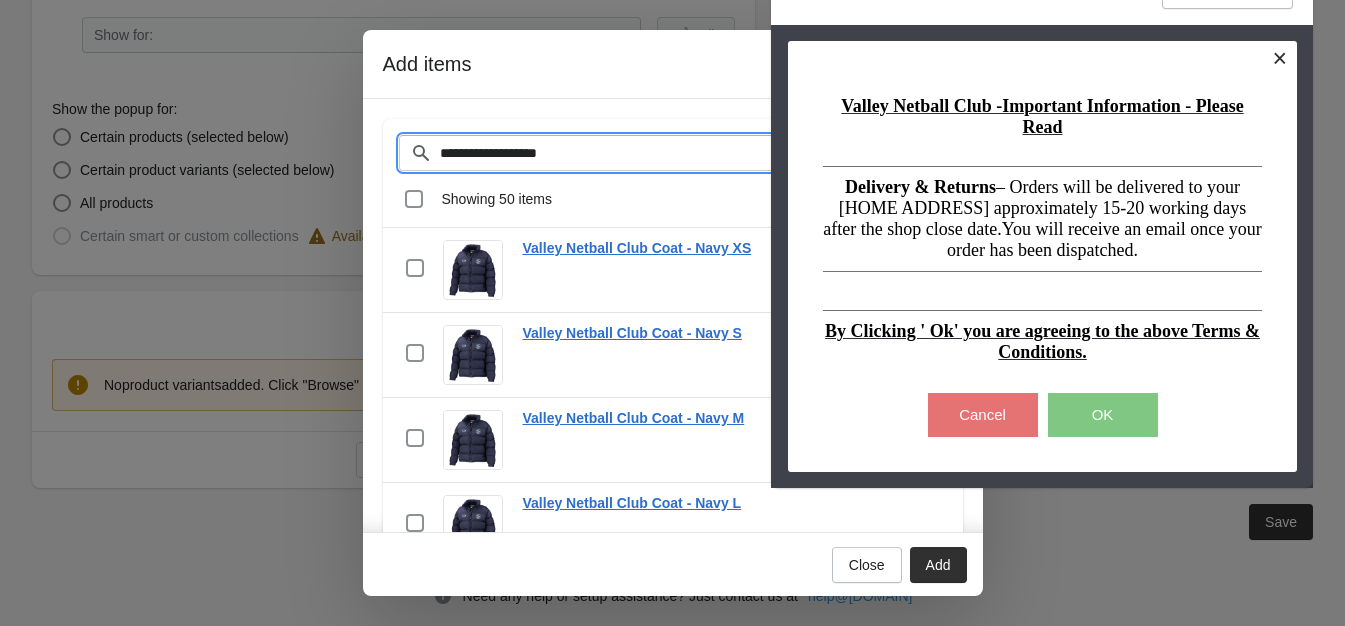 type on "**********" 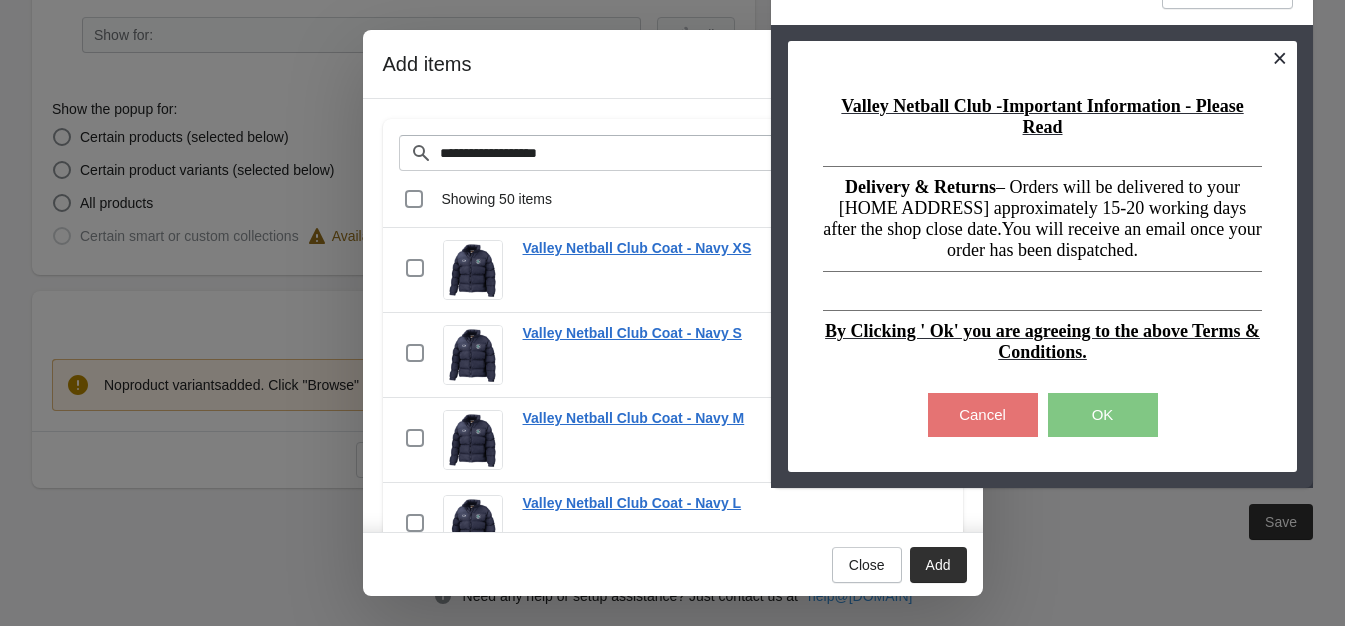click at bounding box center [1279, 58] 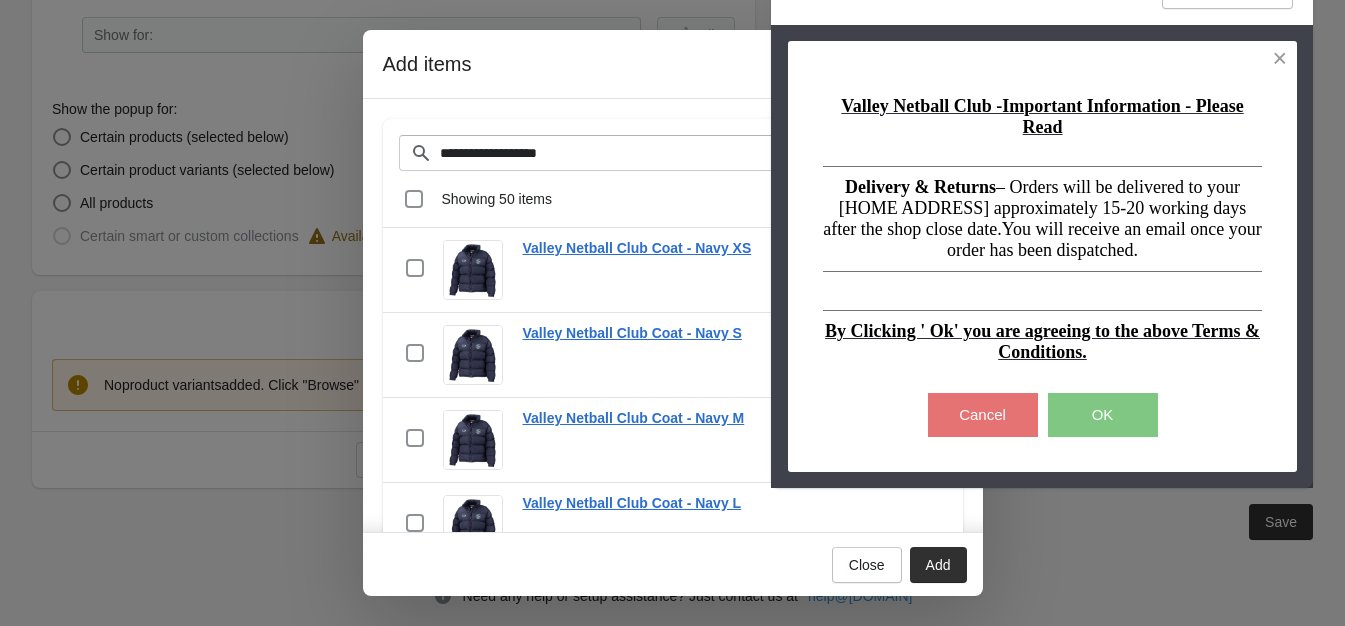 drag, startPoint x: 693, startPoint y: 64, endPoint x: 626, endPoint y: 67, distance: 67.06713 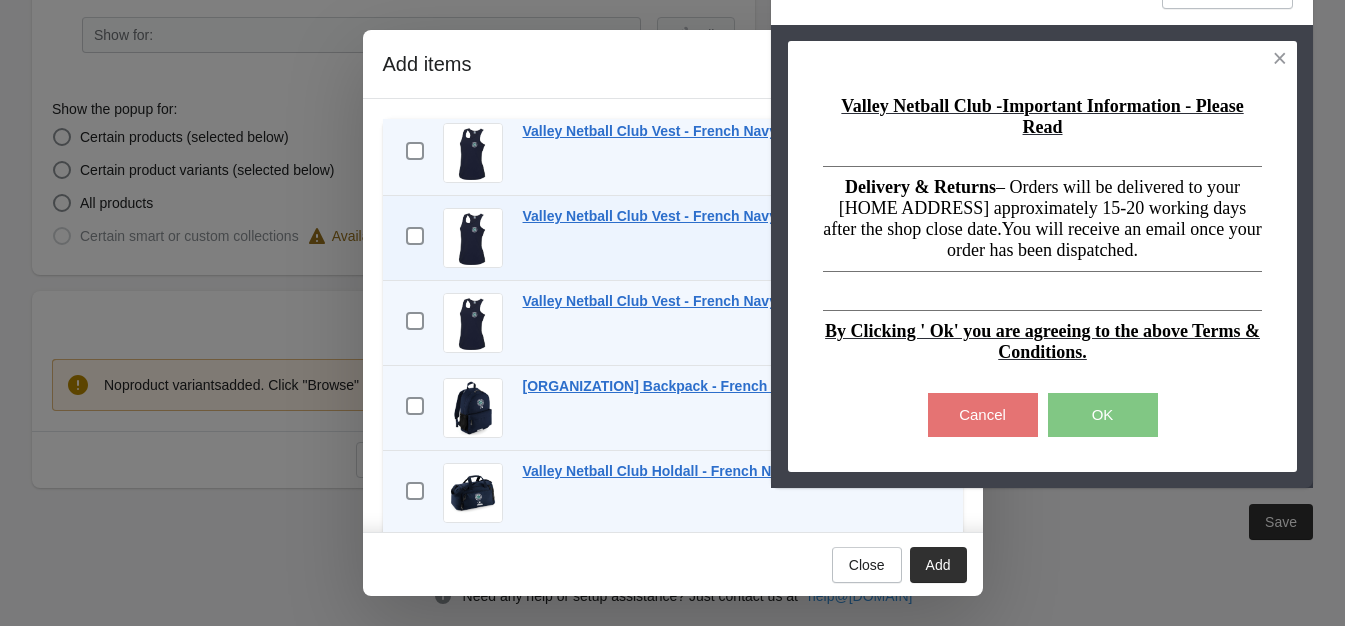 scroll, scrollTop: 3858, scrollLeft: 0, axis: vertical 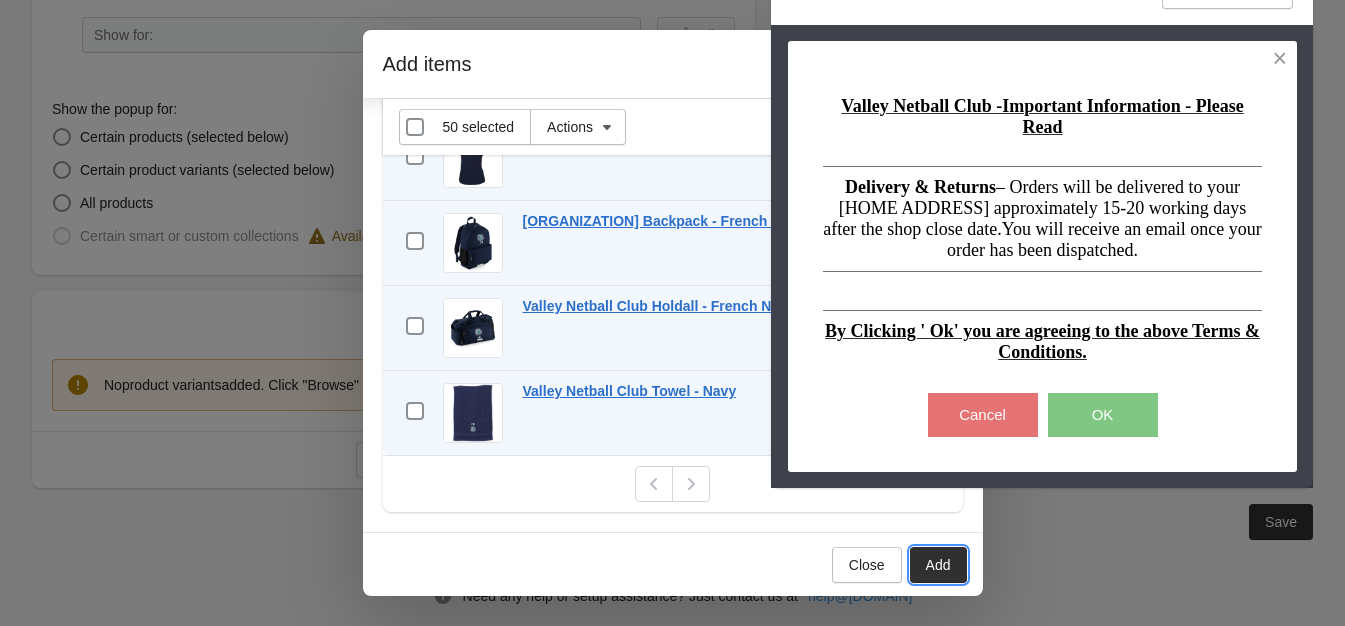 click on "Add" at bounding box center [938, 565] 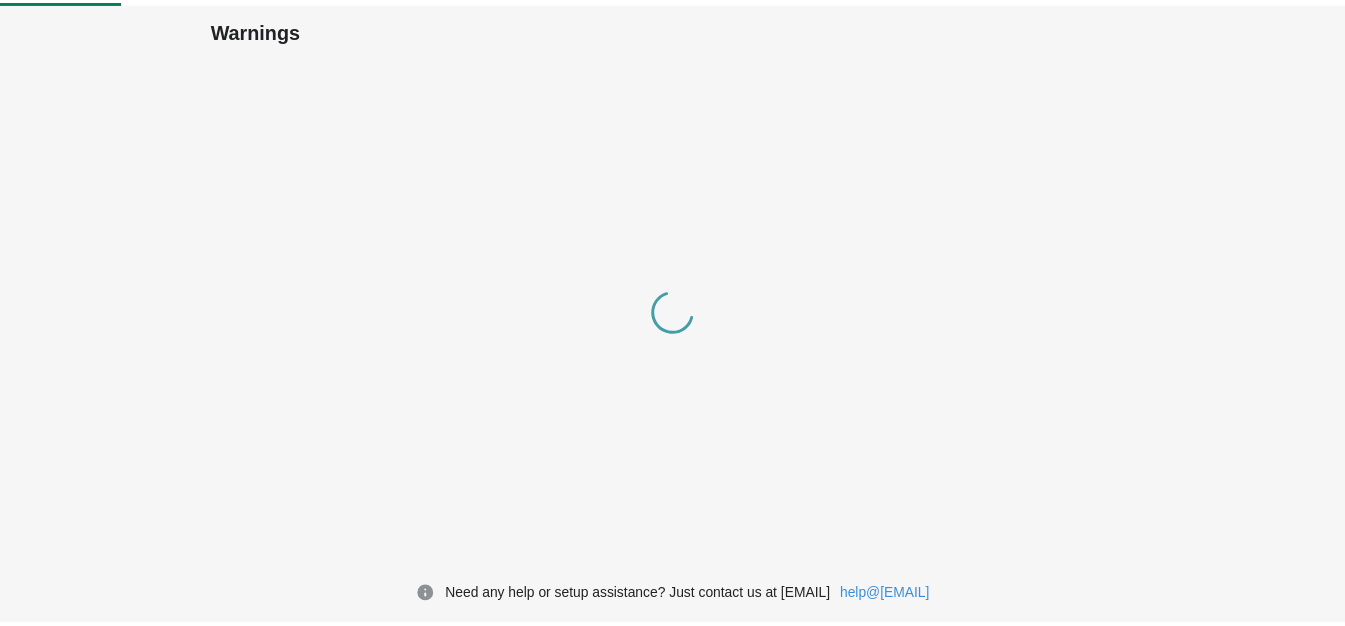 scroll, scrollTop: 0, scrollLeft: 0, axis: both 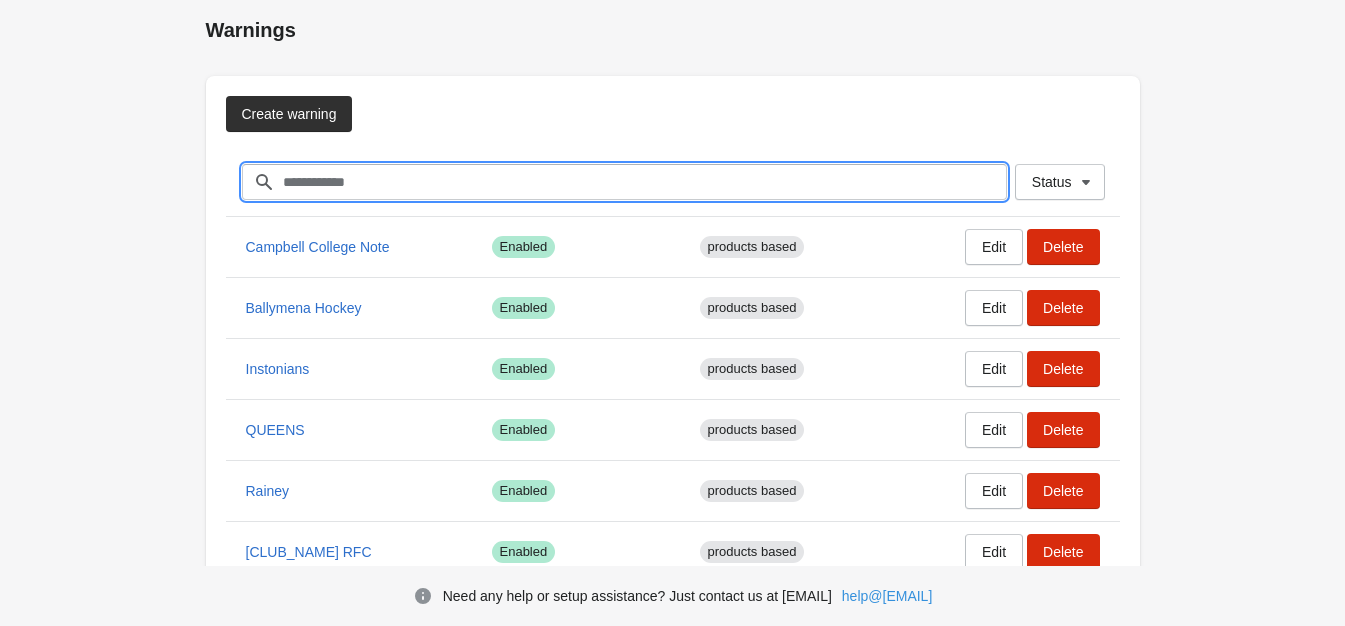 click on "Filter items" at bounding box center [644, 182] 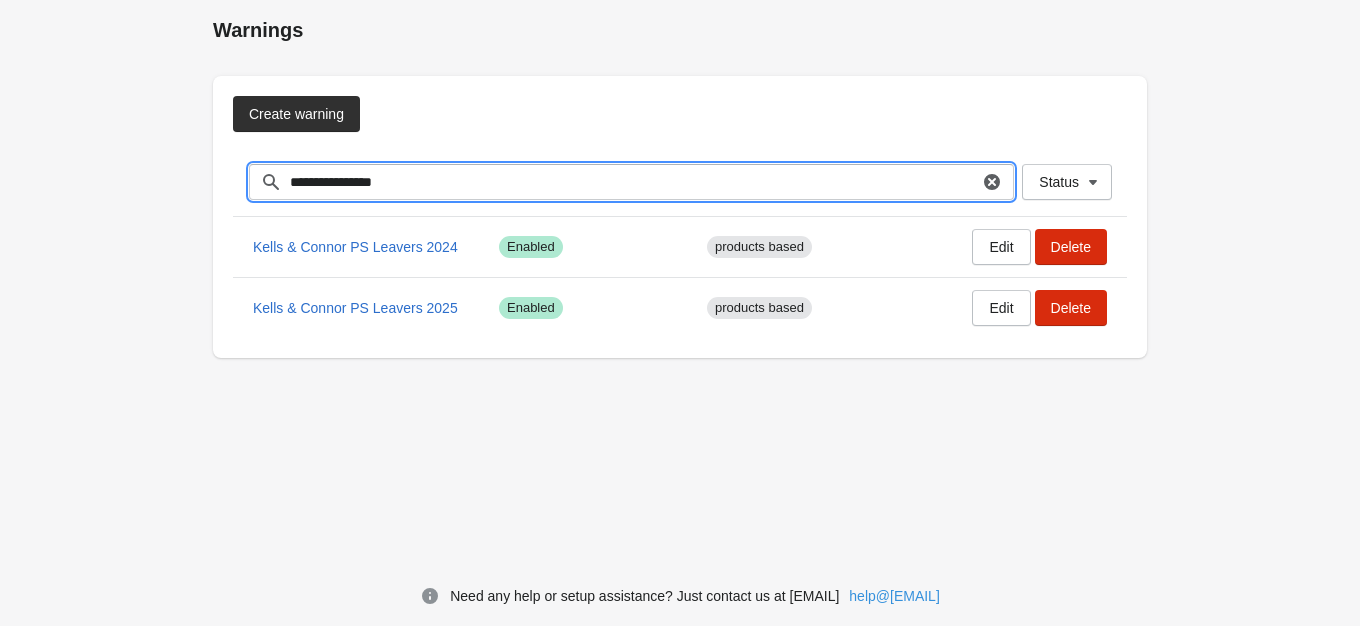 type on "**********" 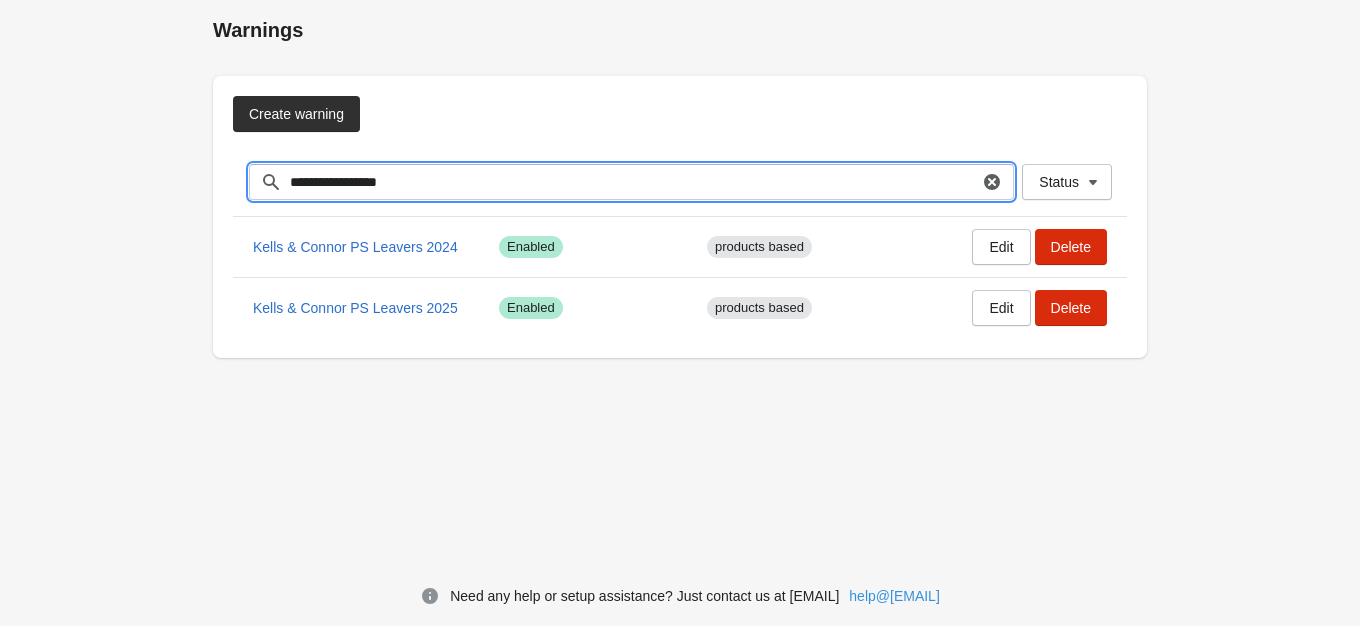 drag, startPoint x: 407, startPoint y: 181, endPoint x: 258, endPoint y: 183, distance: 149.01343 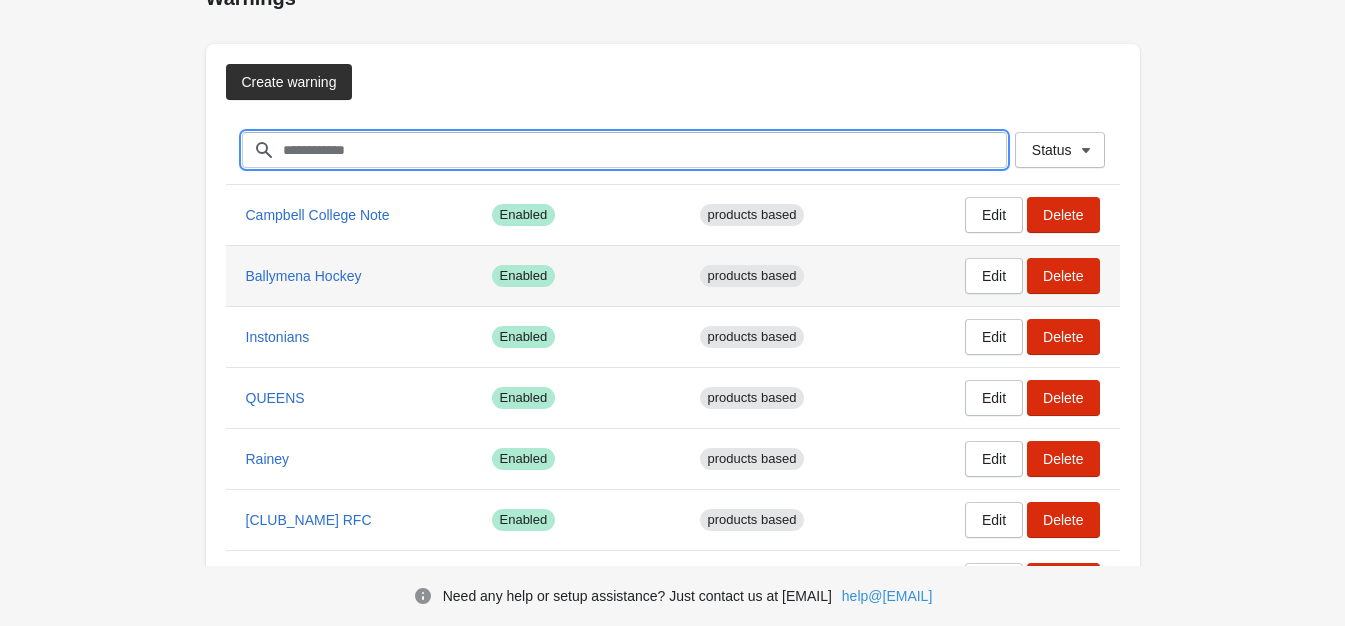 scroll, scrollTop: 0, scrollLeft: 0, axis: both 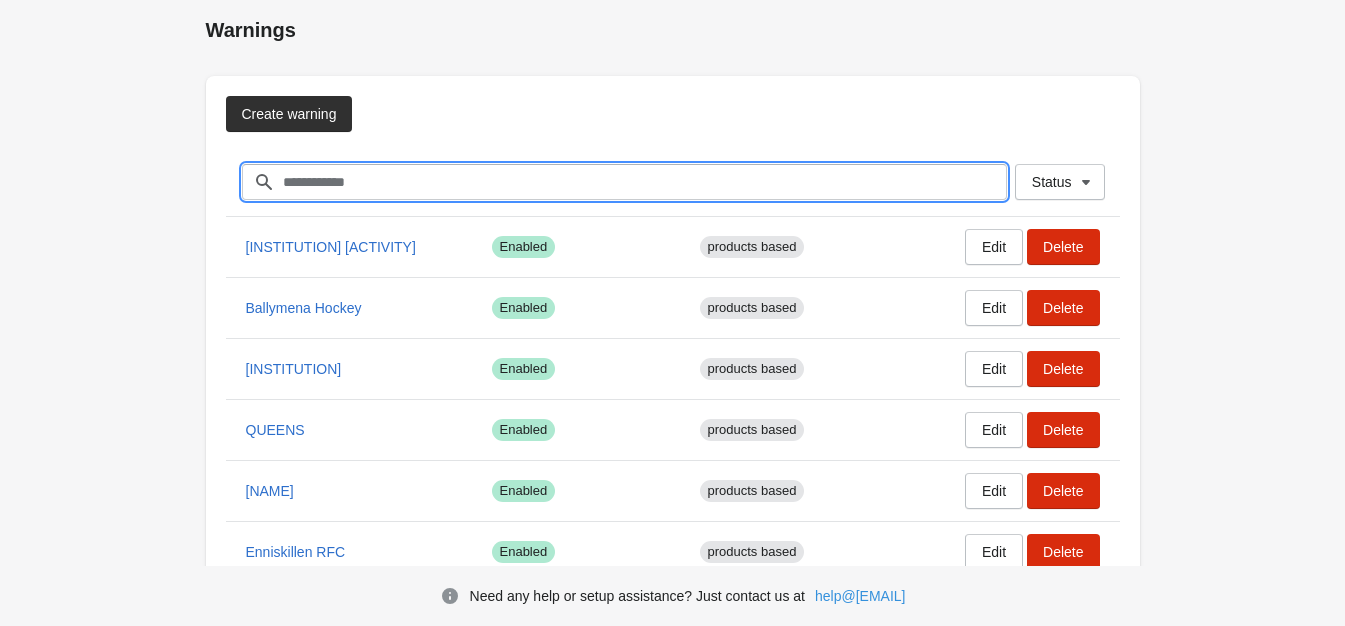 click on "Filter items" at bounding box center (644, 182) 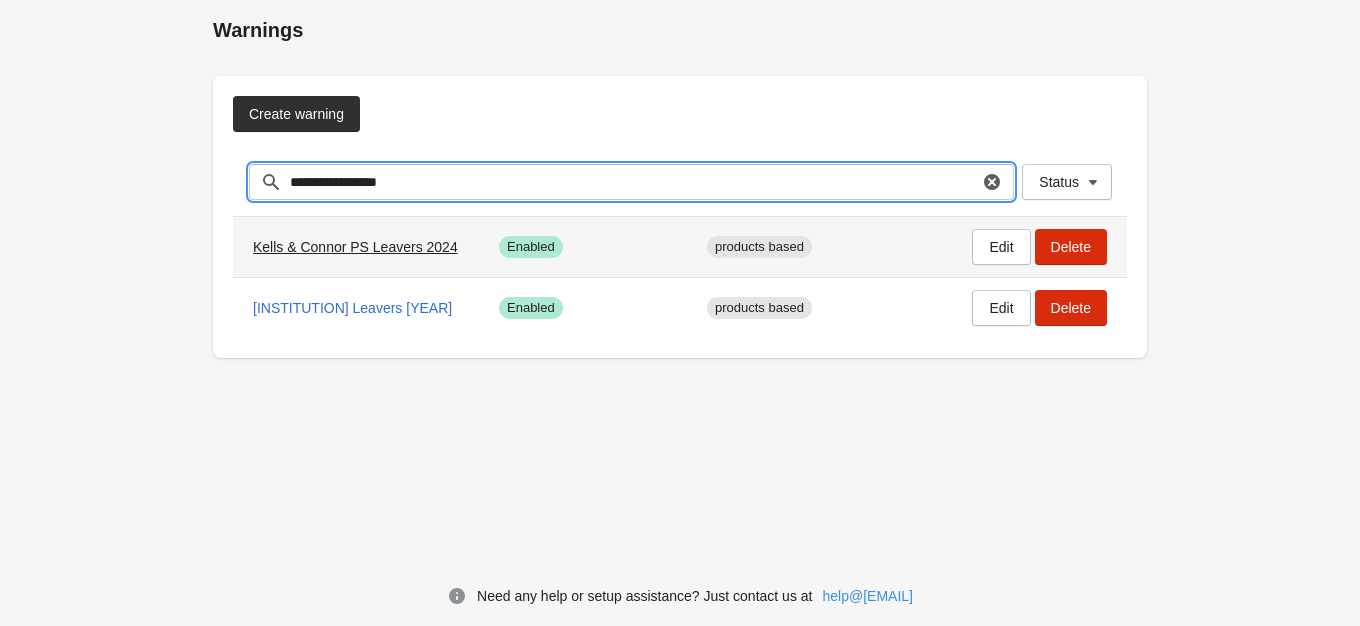 type on "**********" 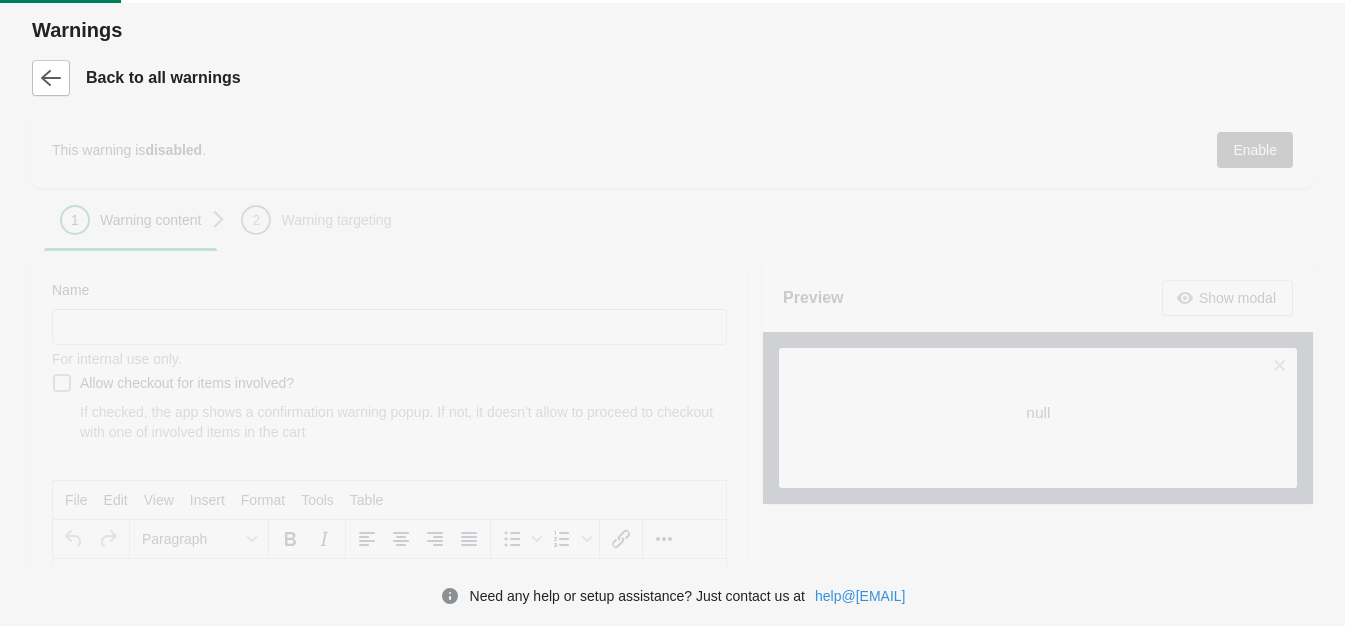 type on "**********" 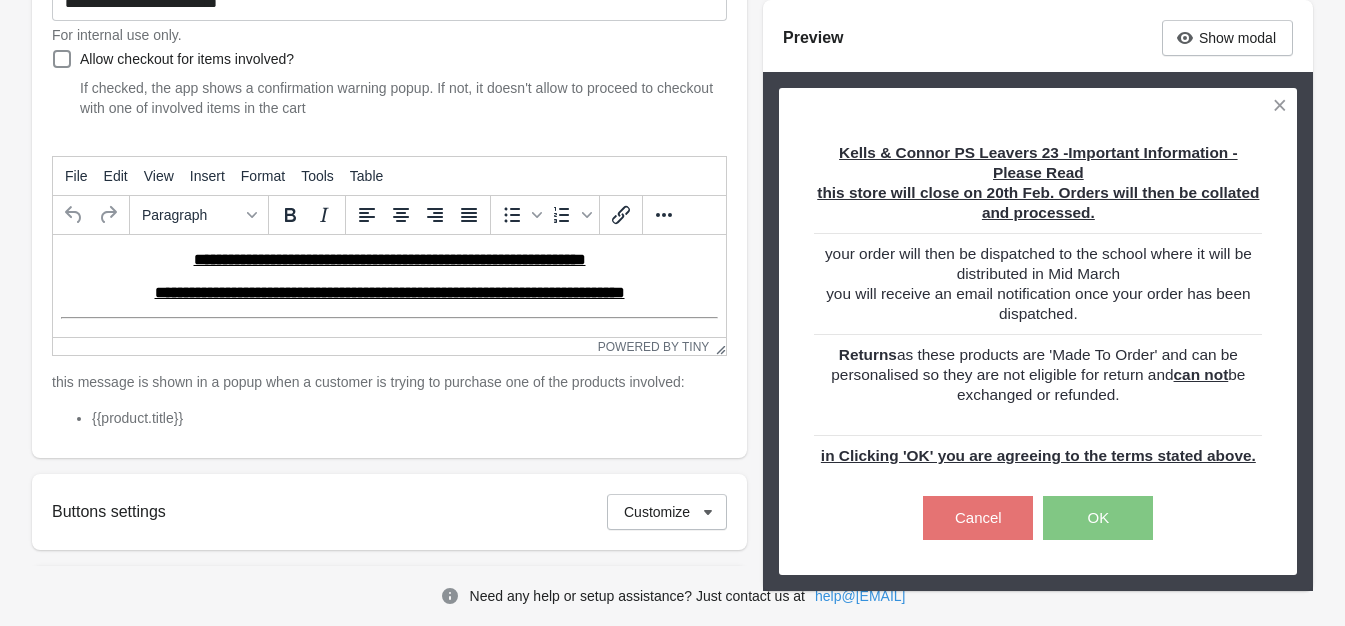 scroll, scrollTop: 323, scrollLeft: 0, axis: vertical 